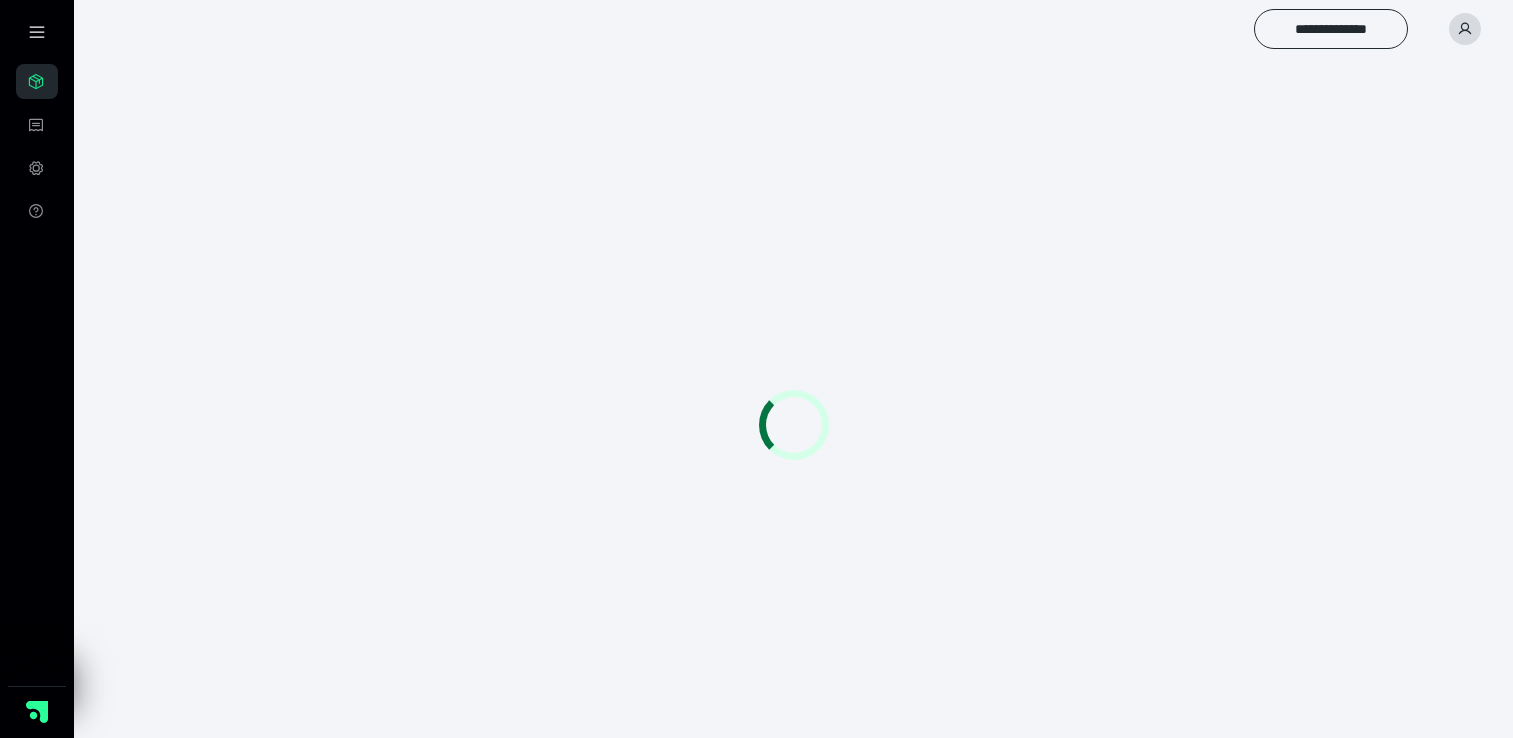 scroll, scrollTop: 0, scrollLeft: 0, axis: both 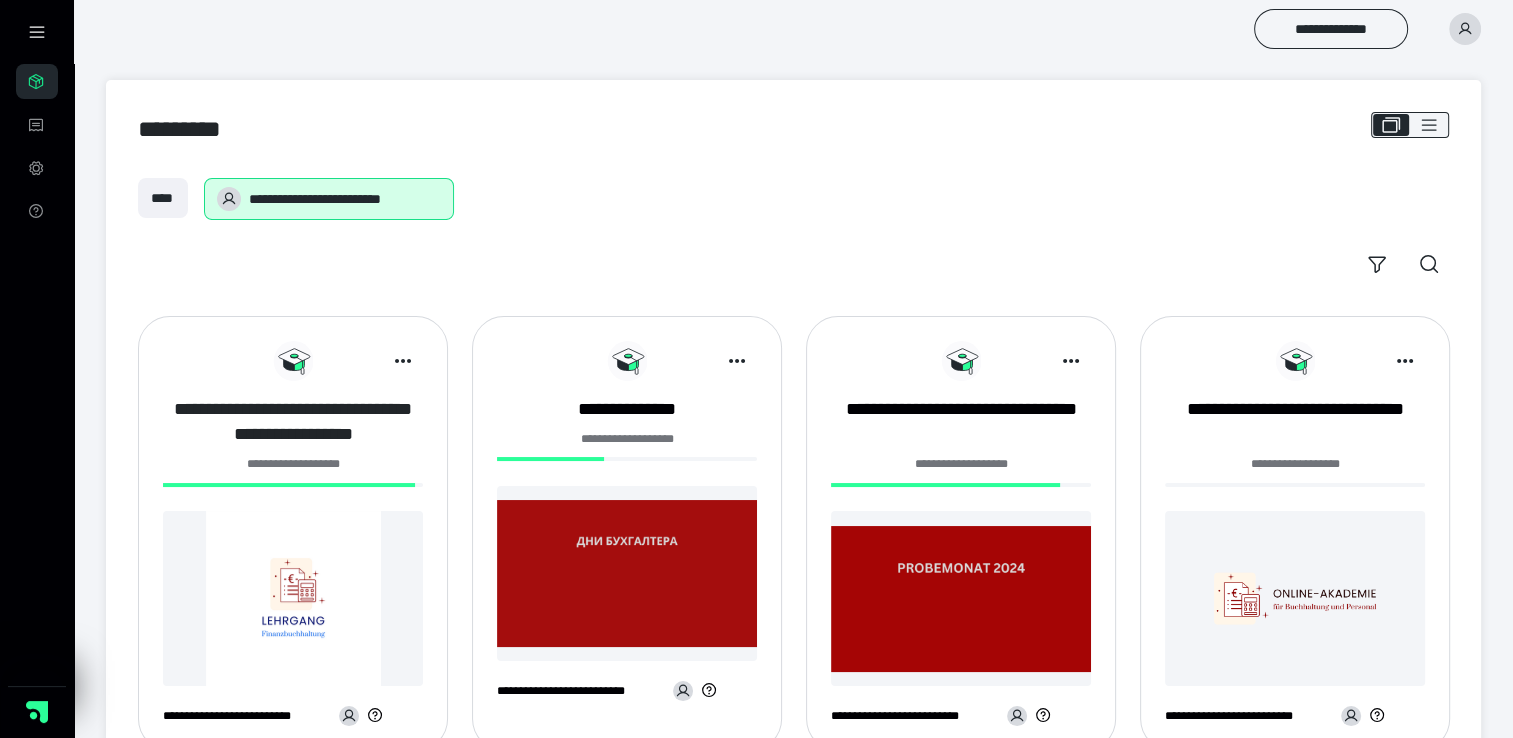 click on "**********" at bounding box center [293, 422] 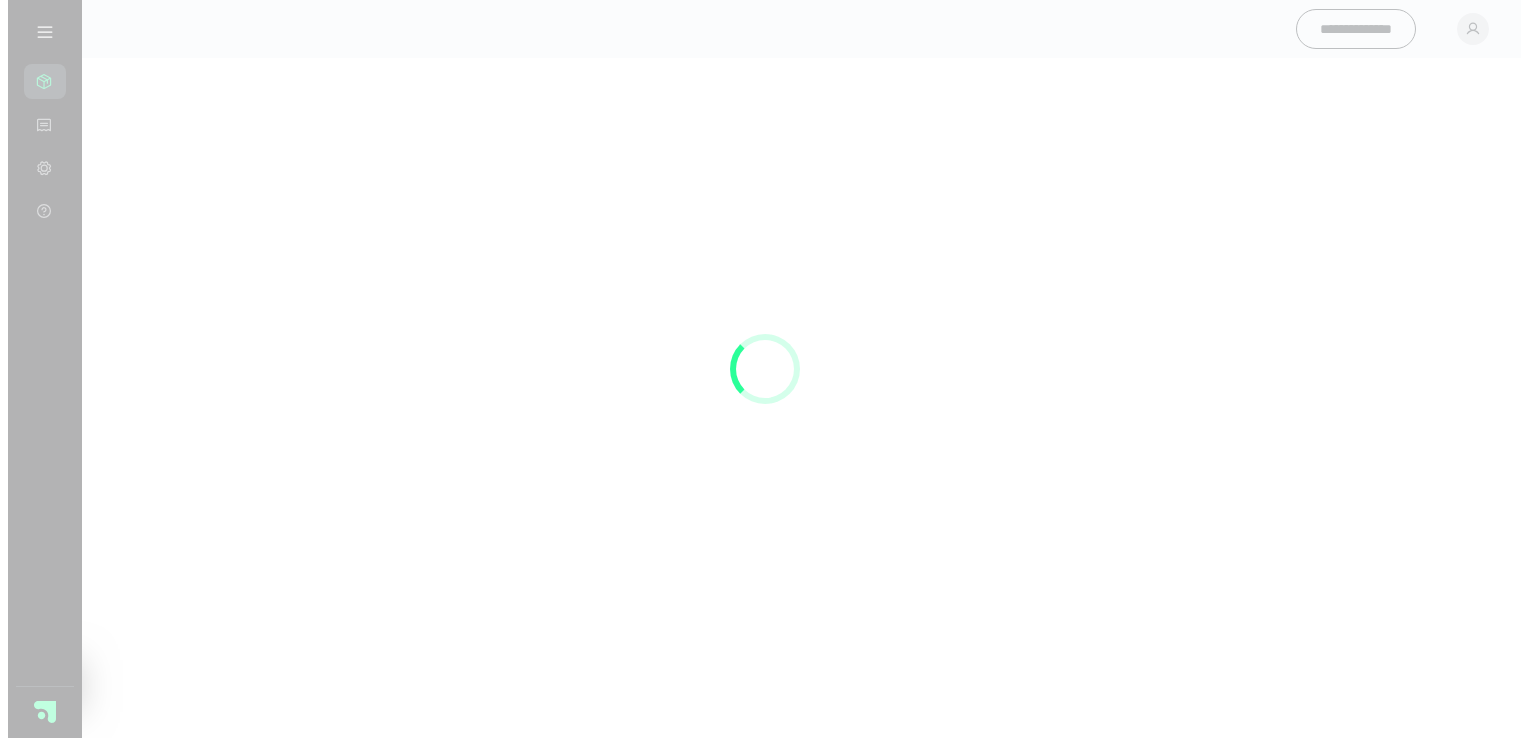 scroll, scrollTop: 0, scrollLeft: 0, axis: both 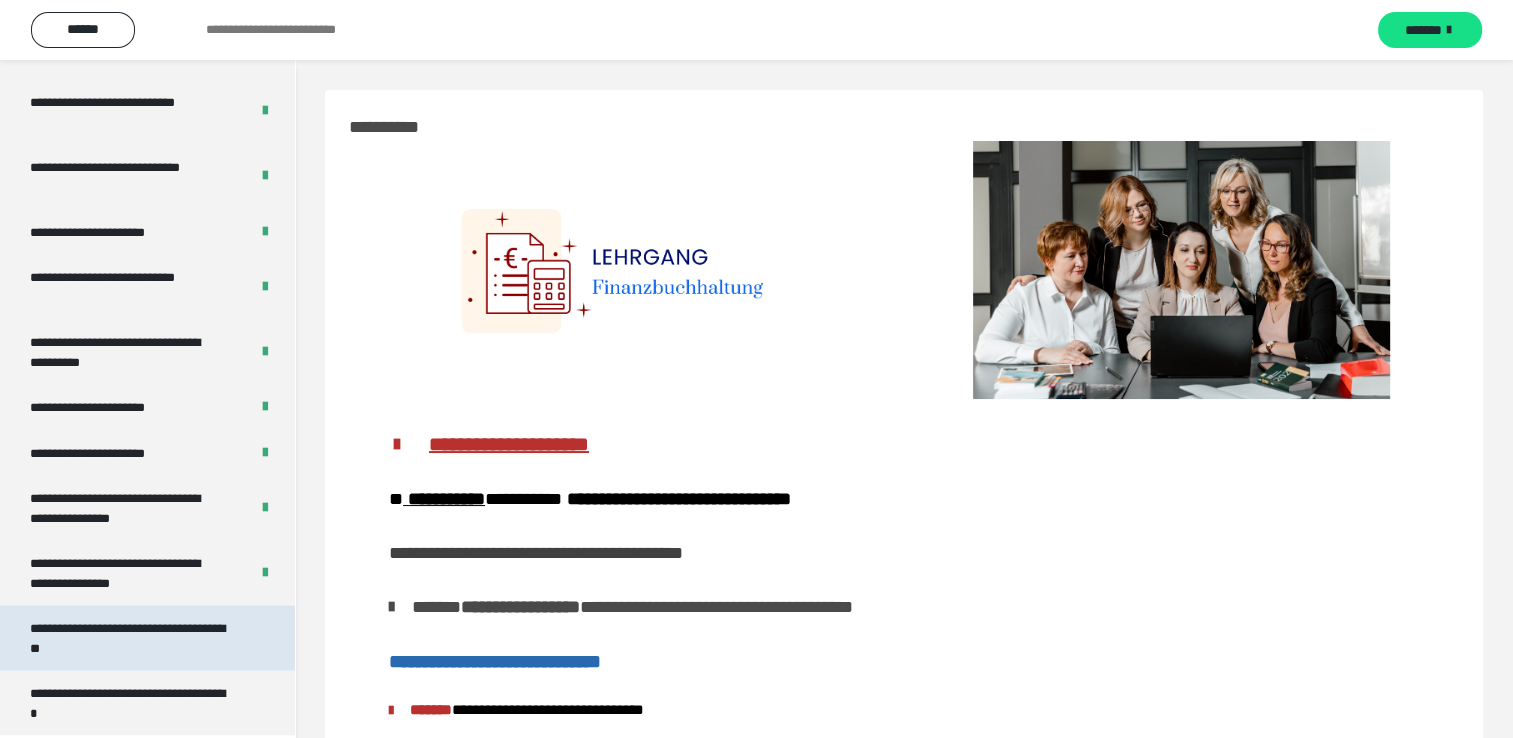 click on "**********" at bounding box center [132, 638] 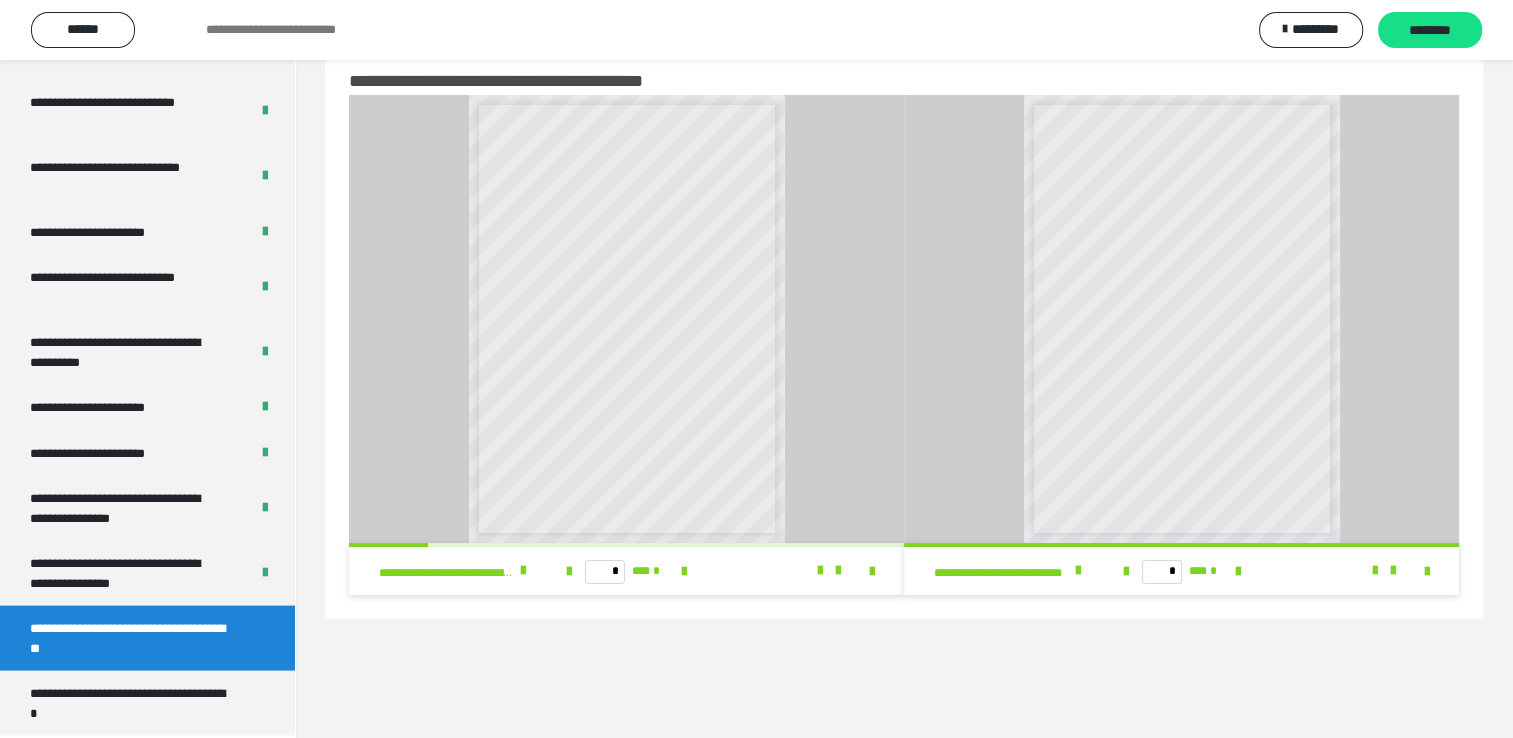 scroll, scrollTop: 60, scrollLeft: 0, axis: vertical 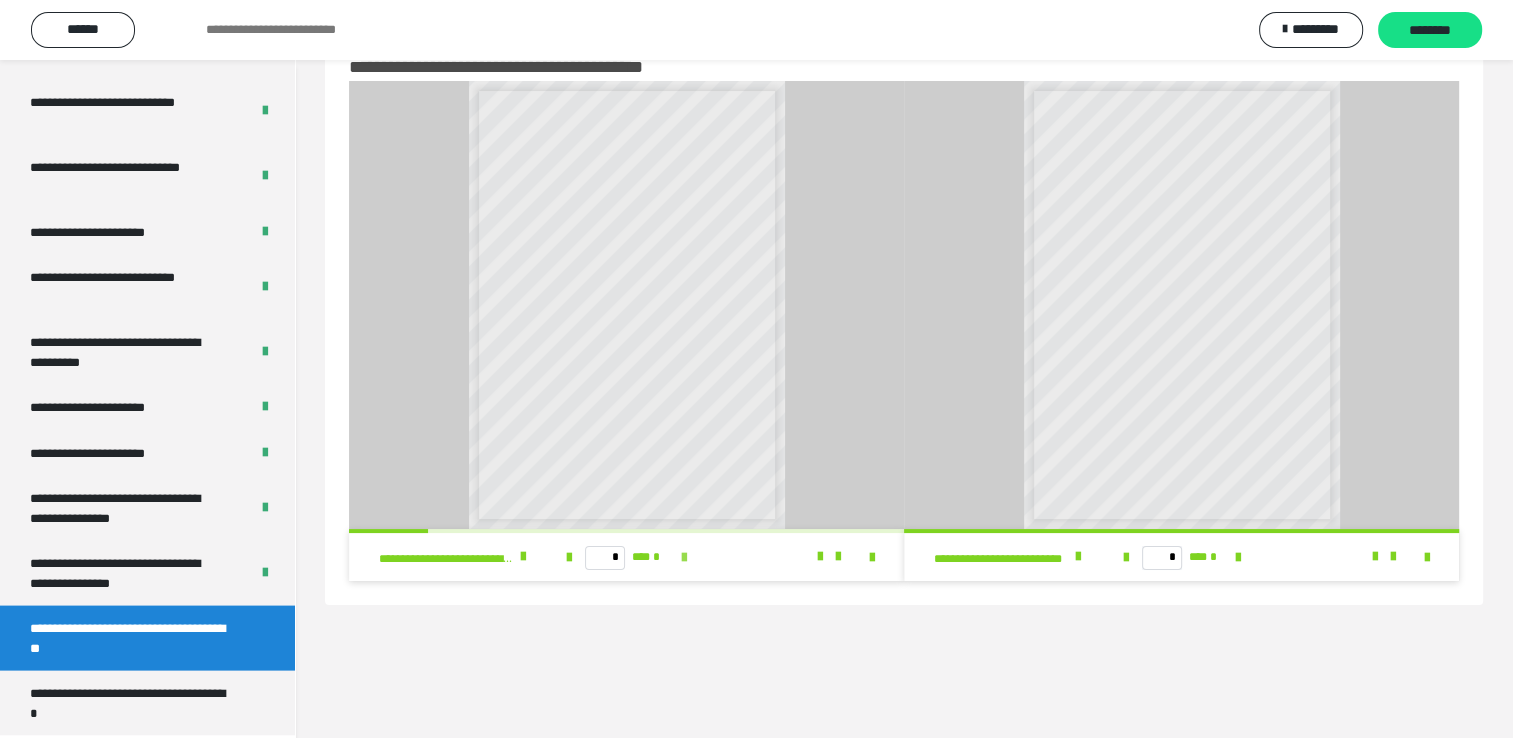 click at bounding box center [684, 558] 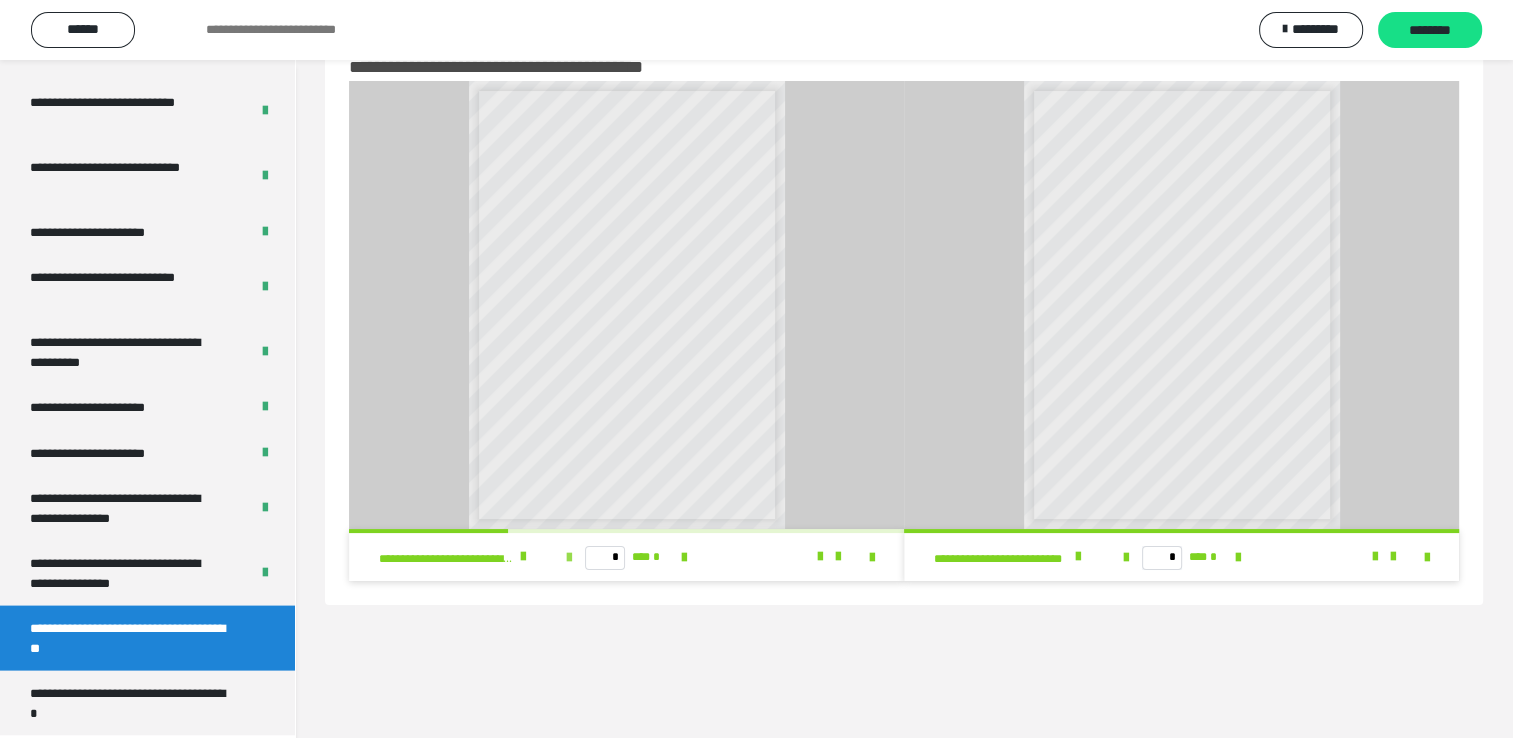 click at bounding box center (569, 558) 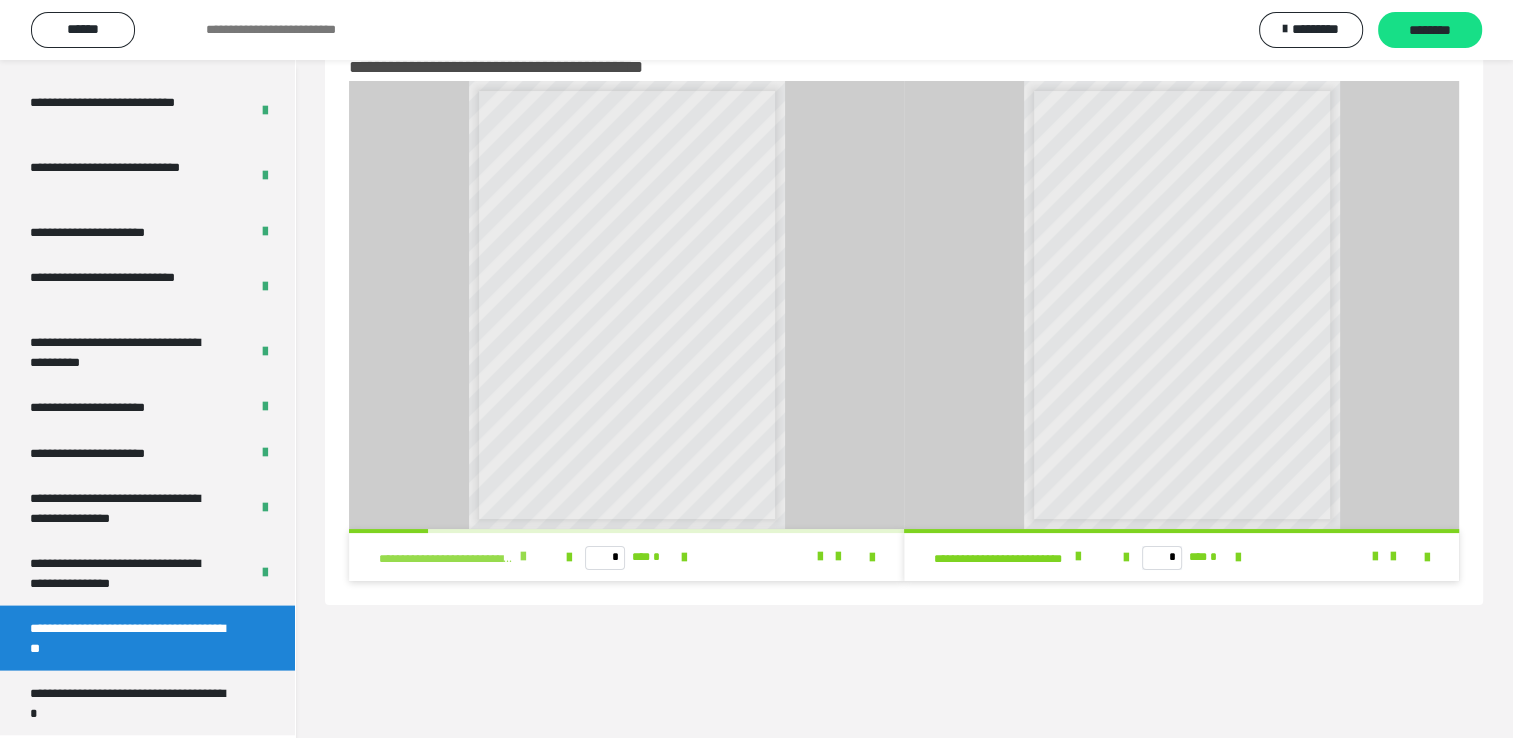 click at bounding box center (523, 557) 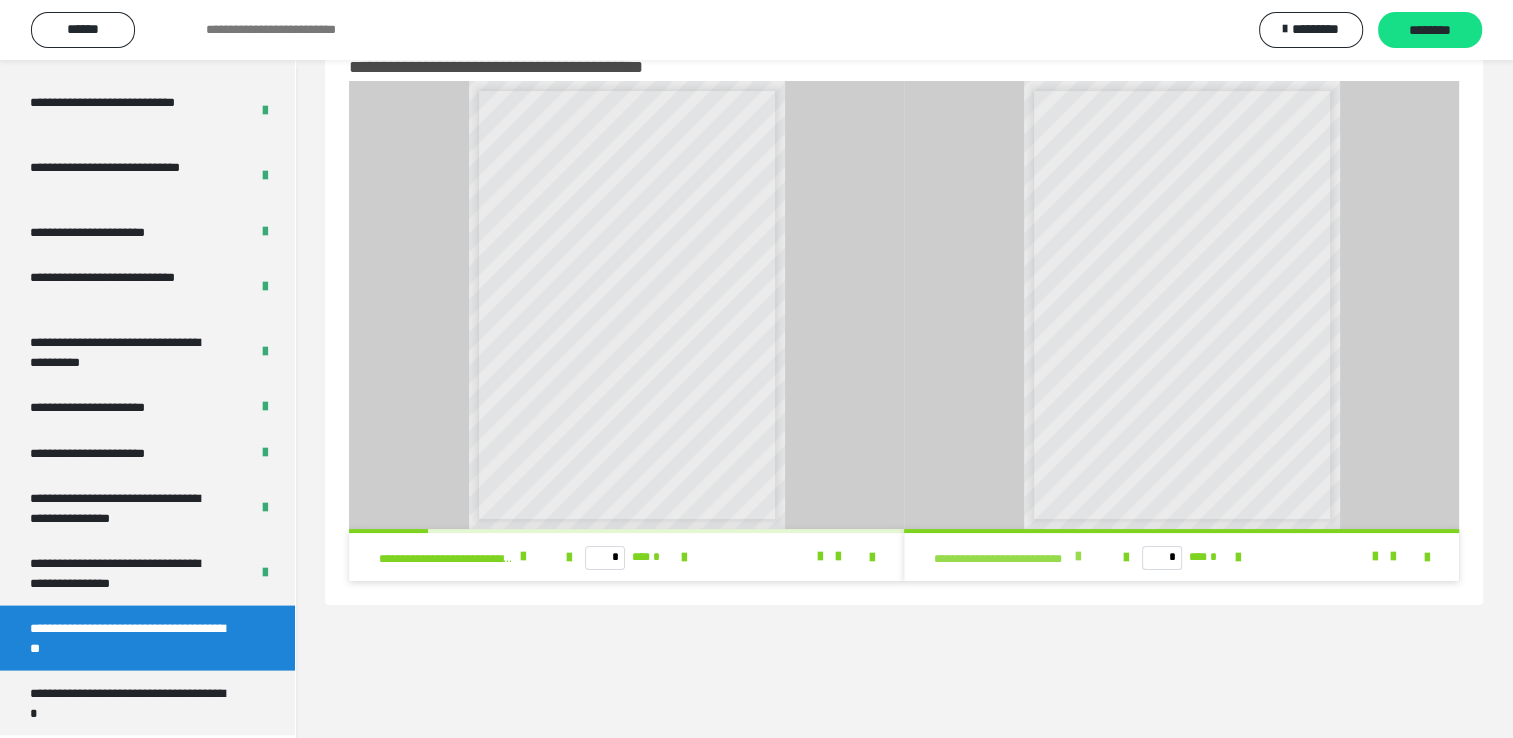 click at bounding box center [1078, 557] 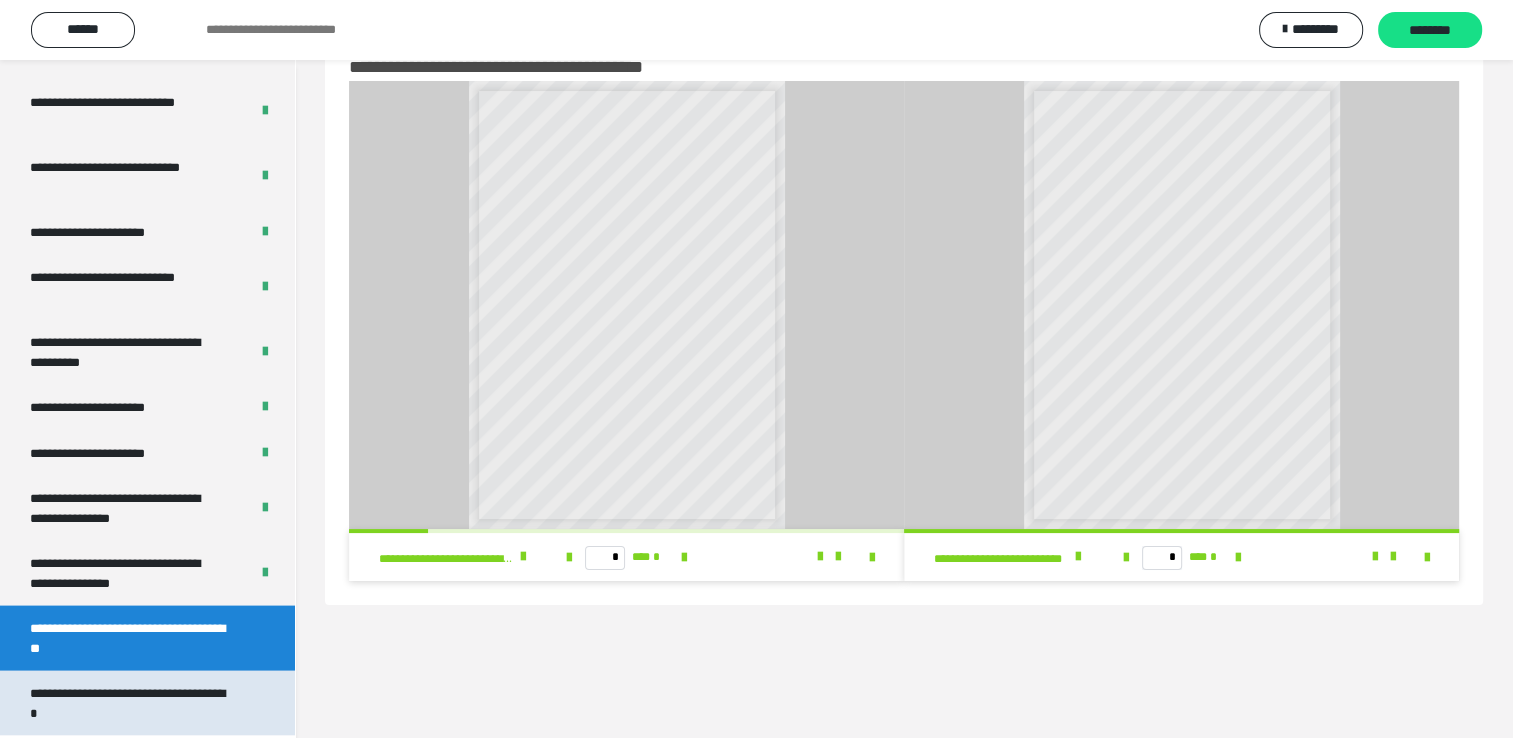 click on "**********" at bounding box center [132, 703] 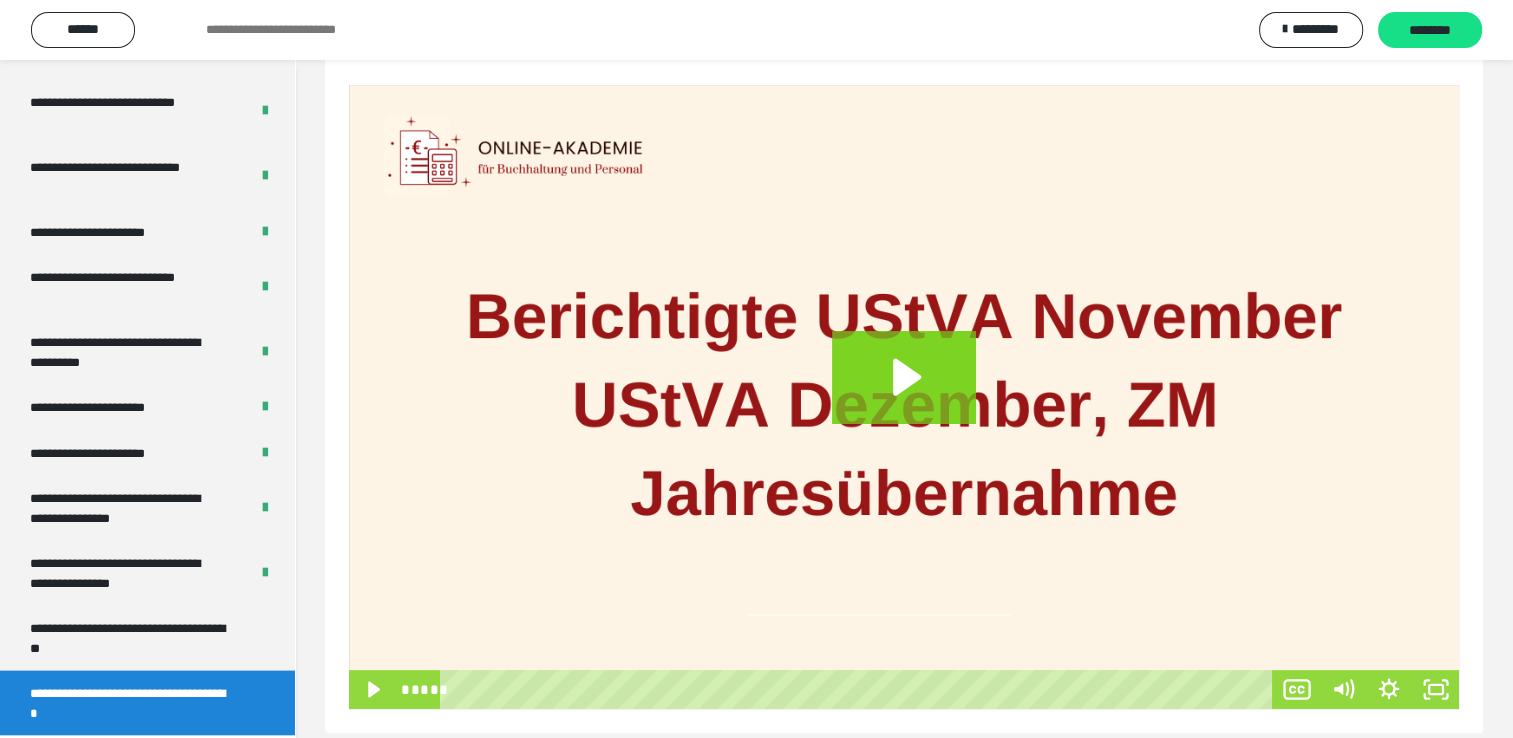 scroll, scrollTop: 297, scrollLeft: 0, axis: vertical 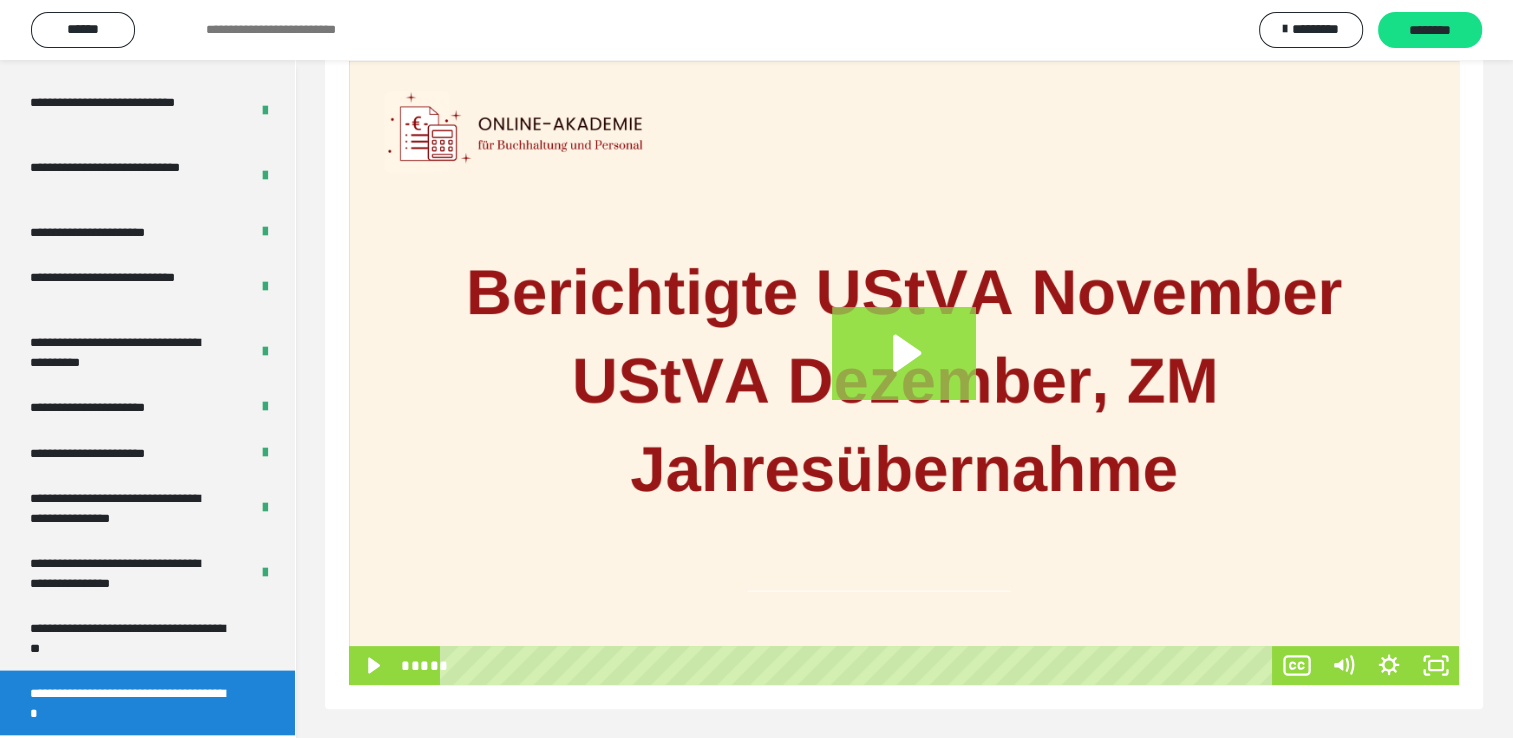 click 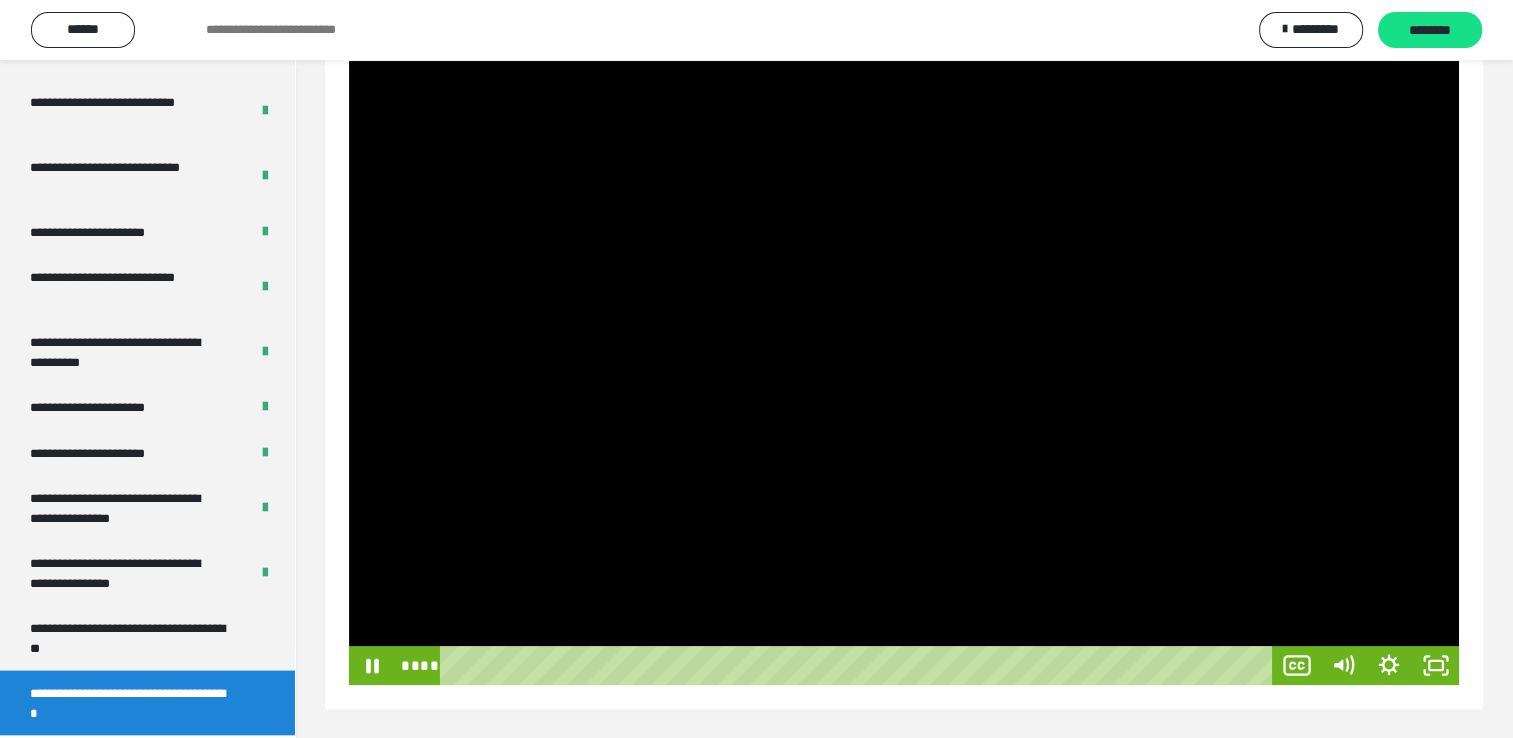 click at bounding box center [904, 373] 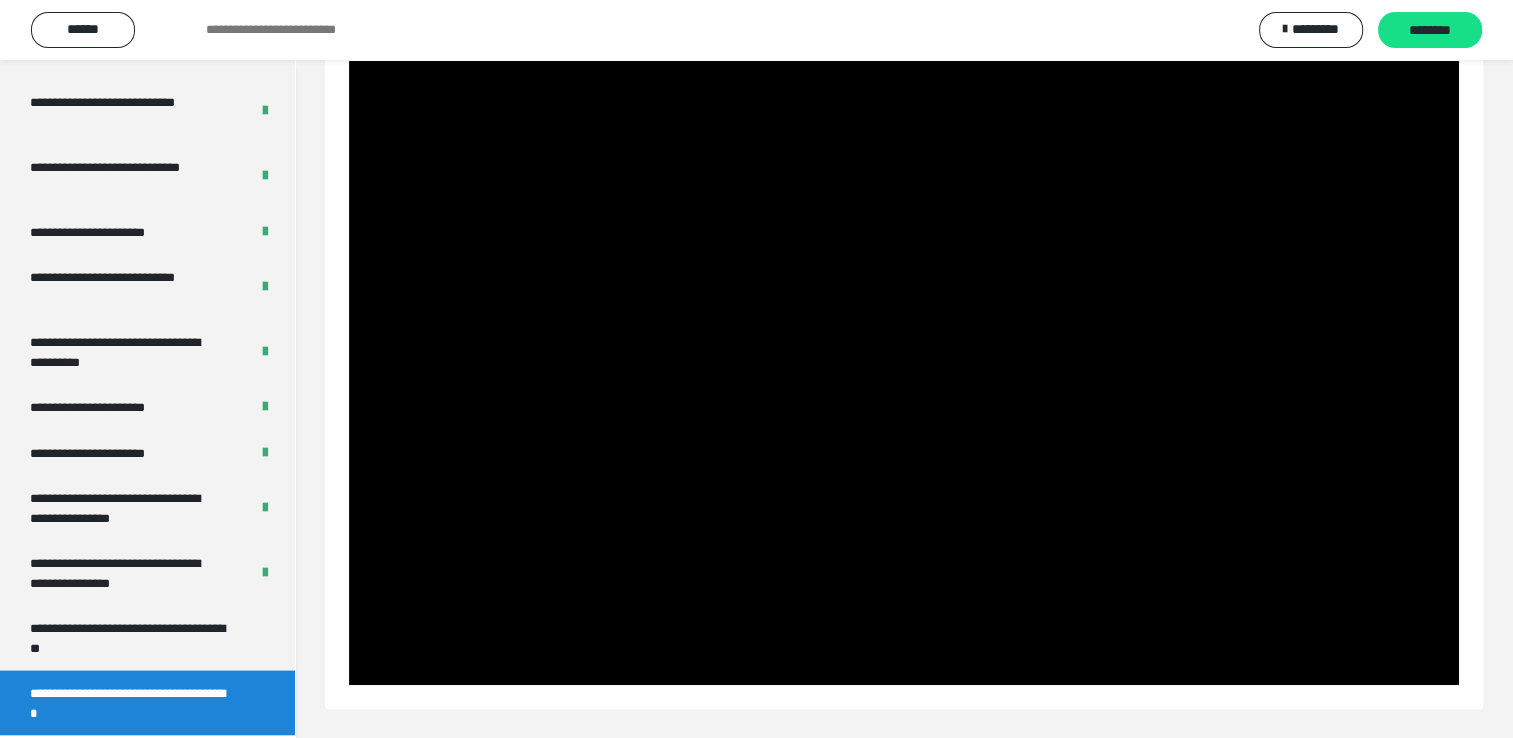 type 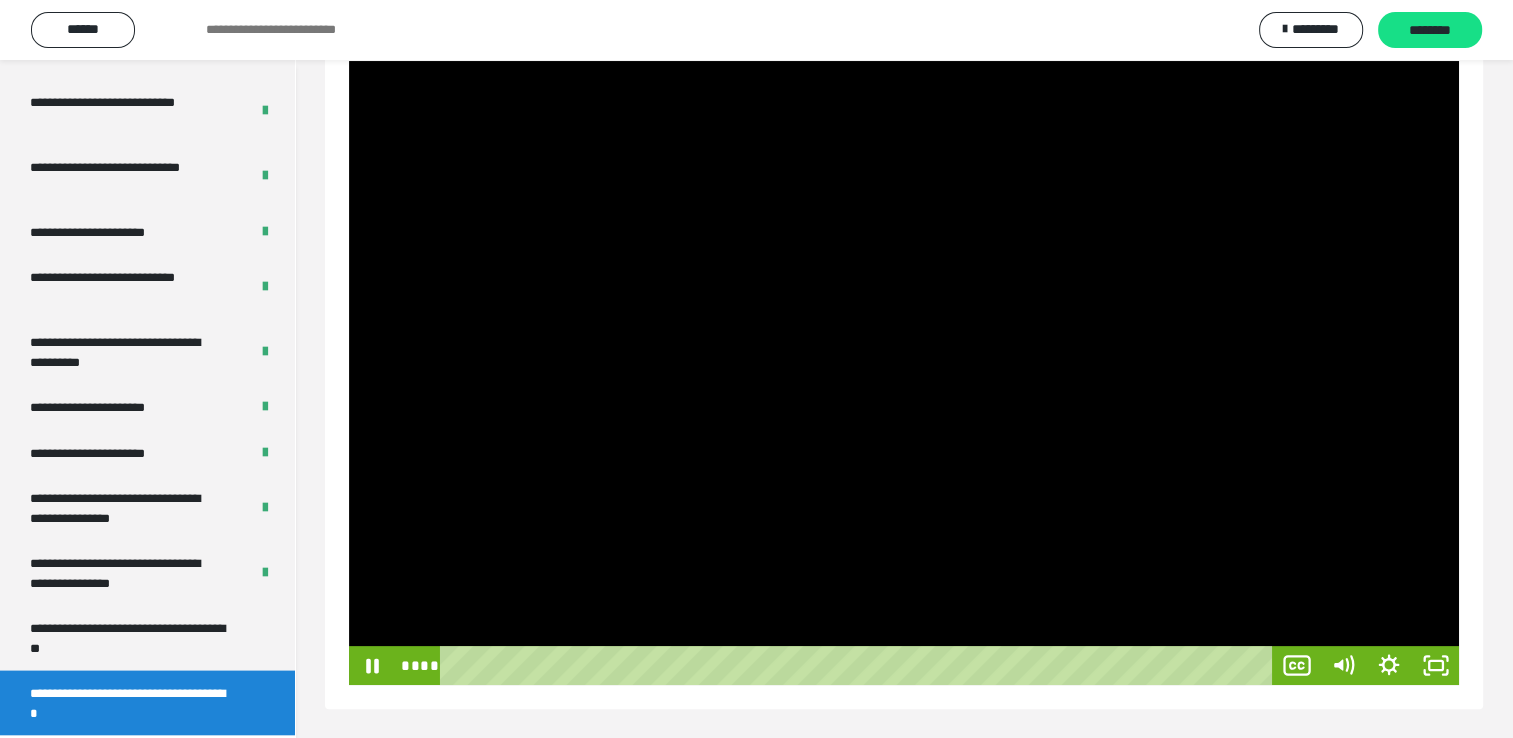 click at bounding box center (904, 373) 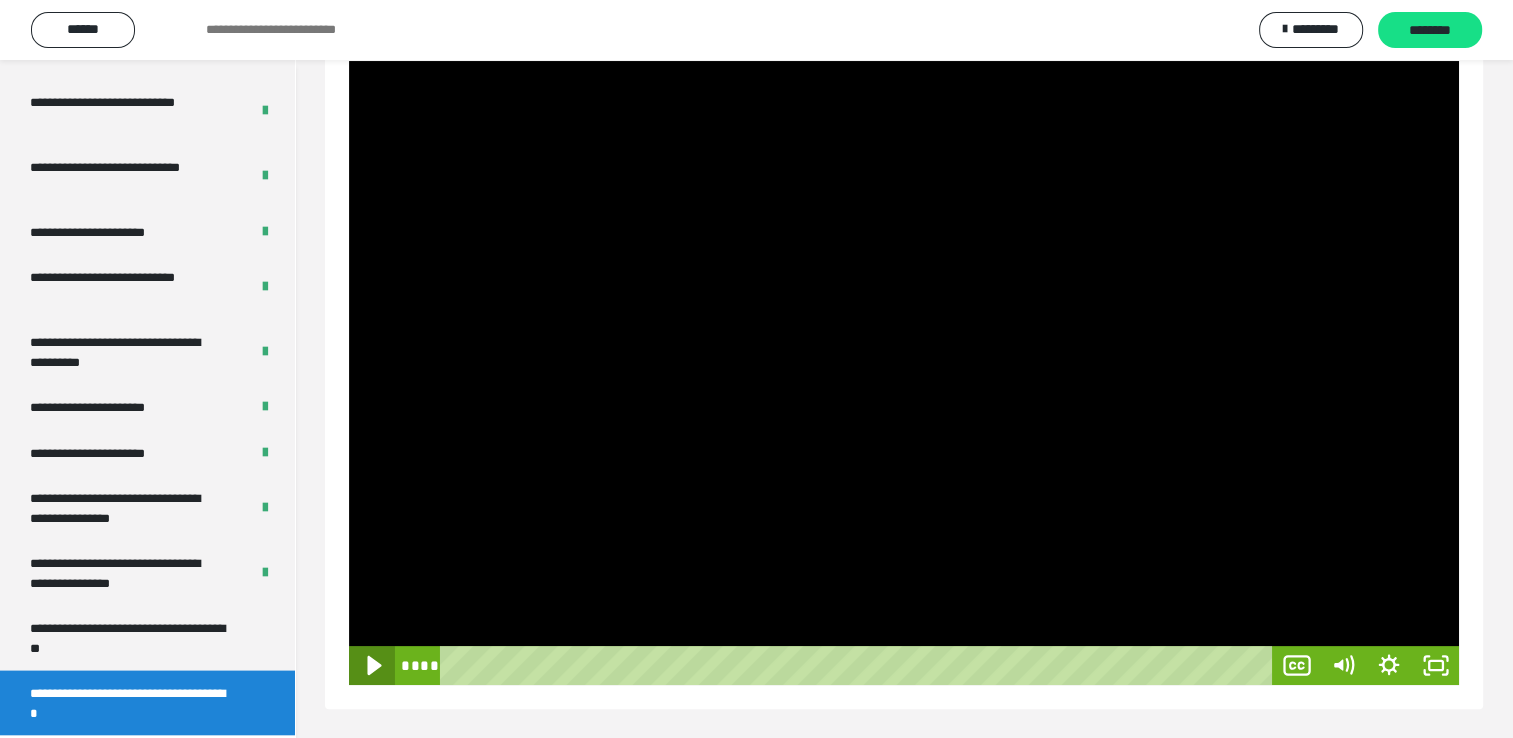 click 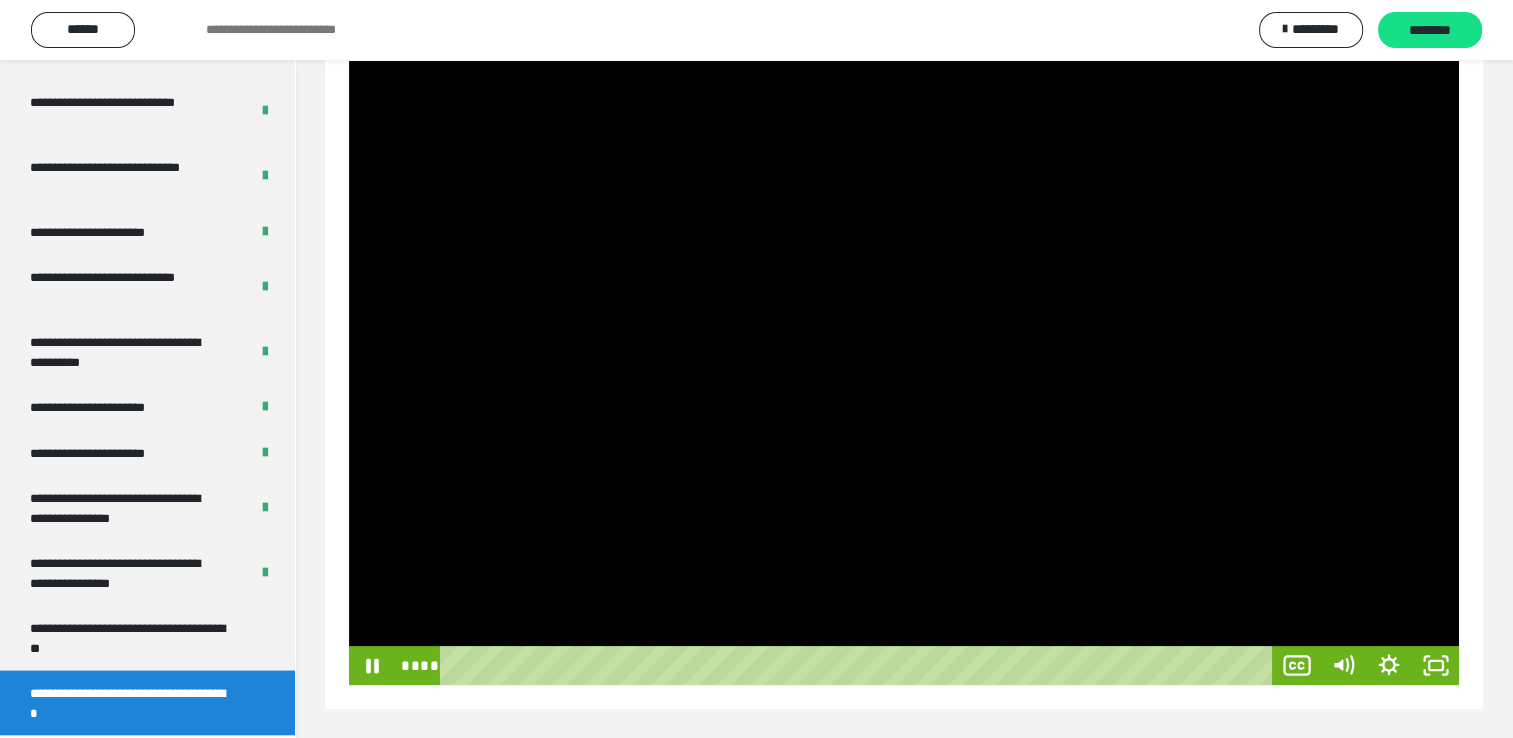 click at bounding box center [904, 373] 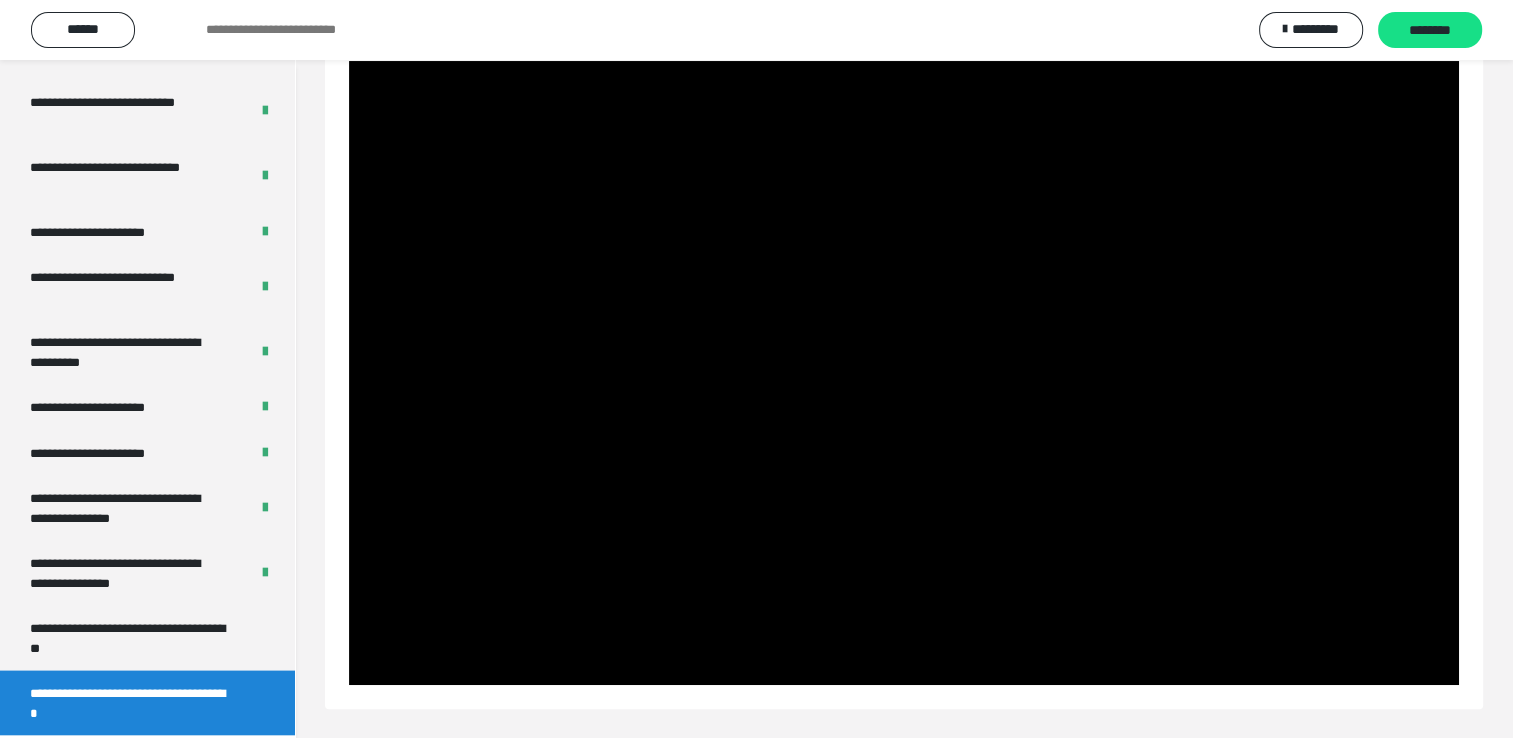 click at bounding box center [904, 373] 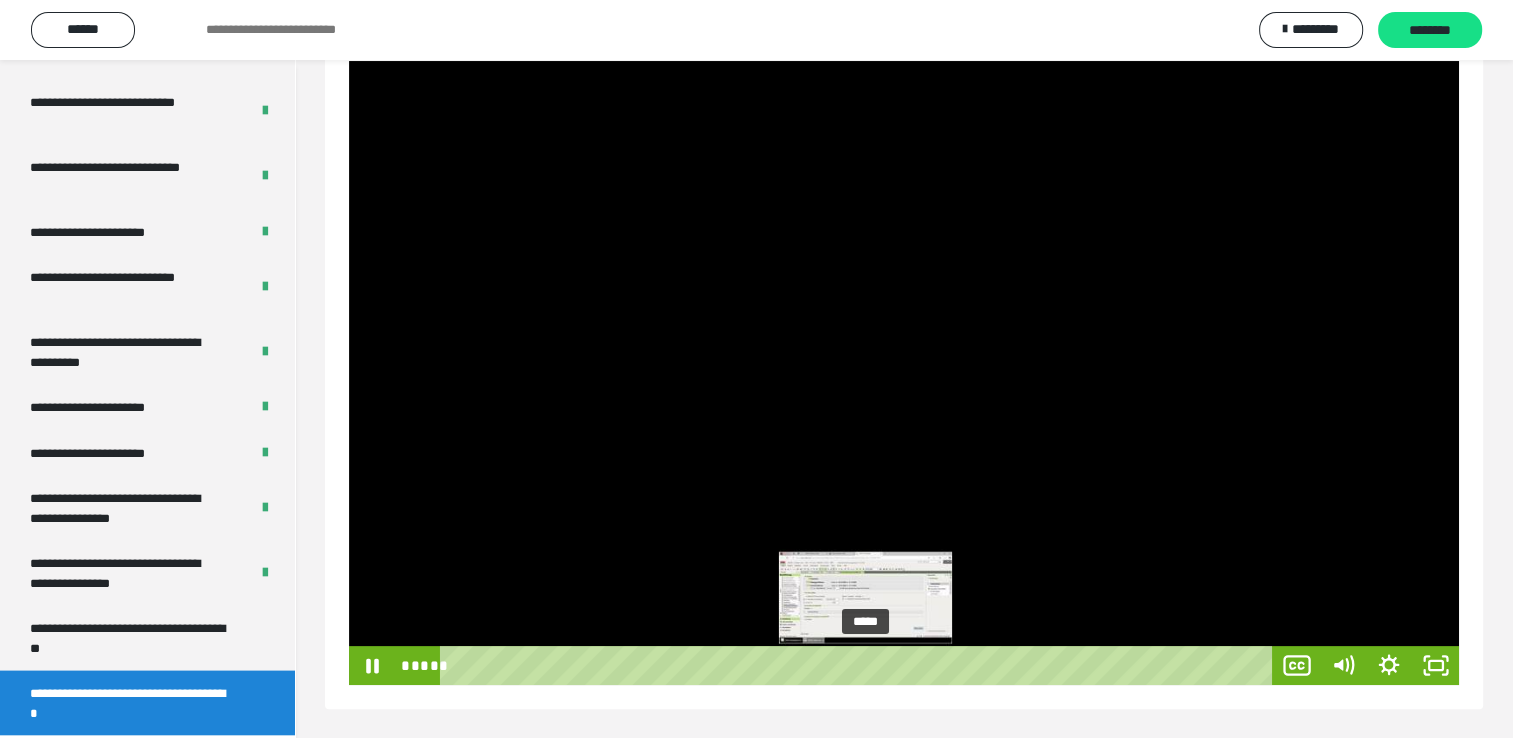 click on "*****" at bounding box center [860, 665] 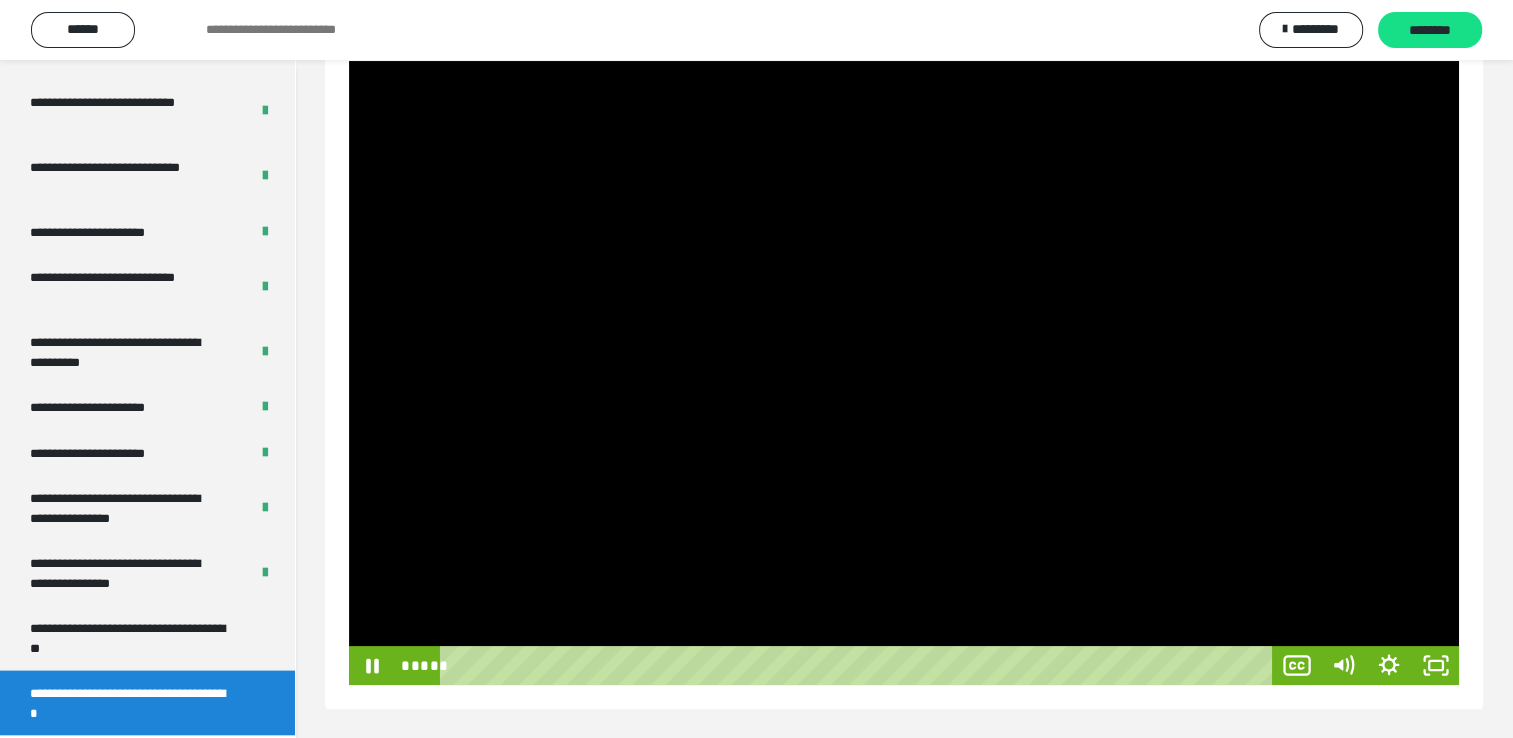 click at bounding box center [904, 373] 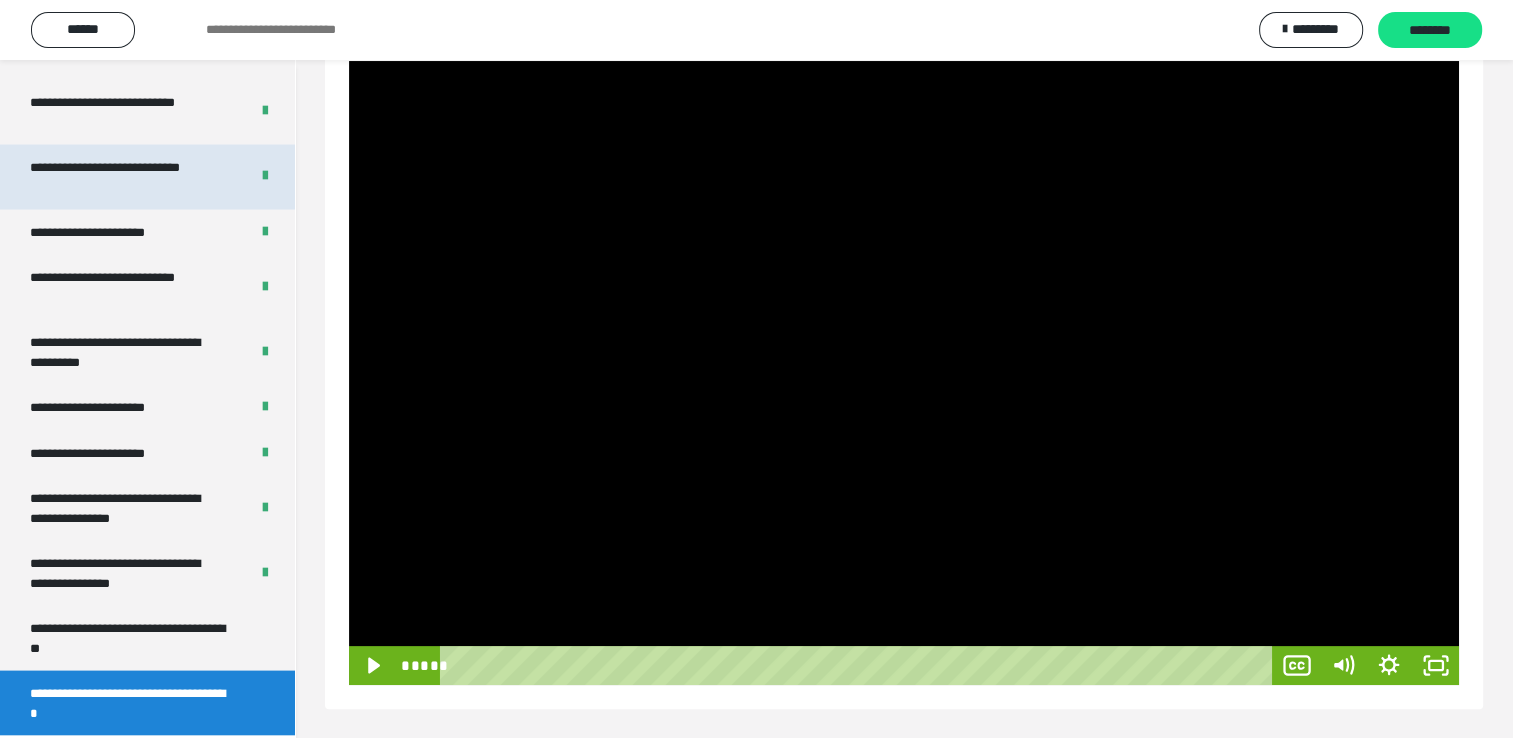click on "**********" at bounding box center (124, 177) 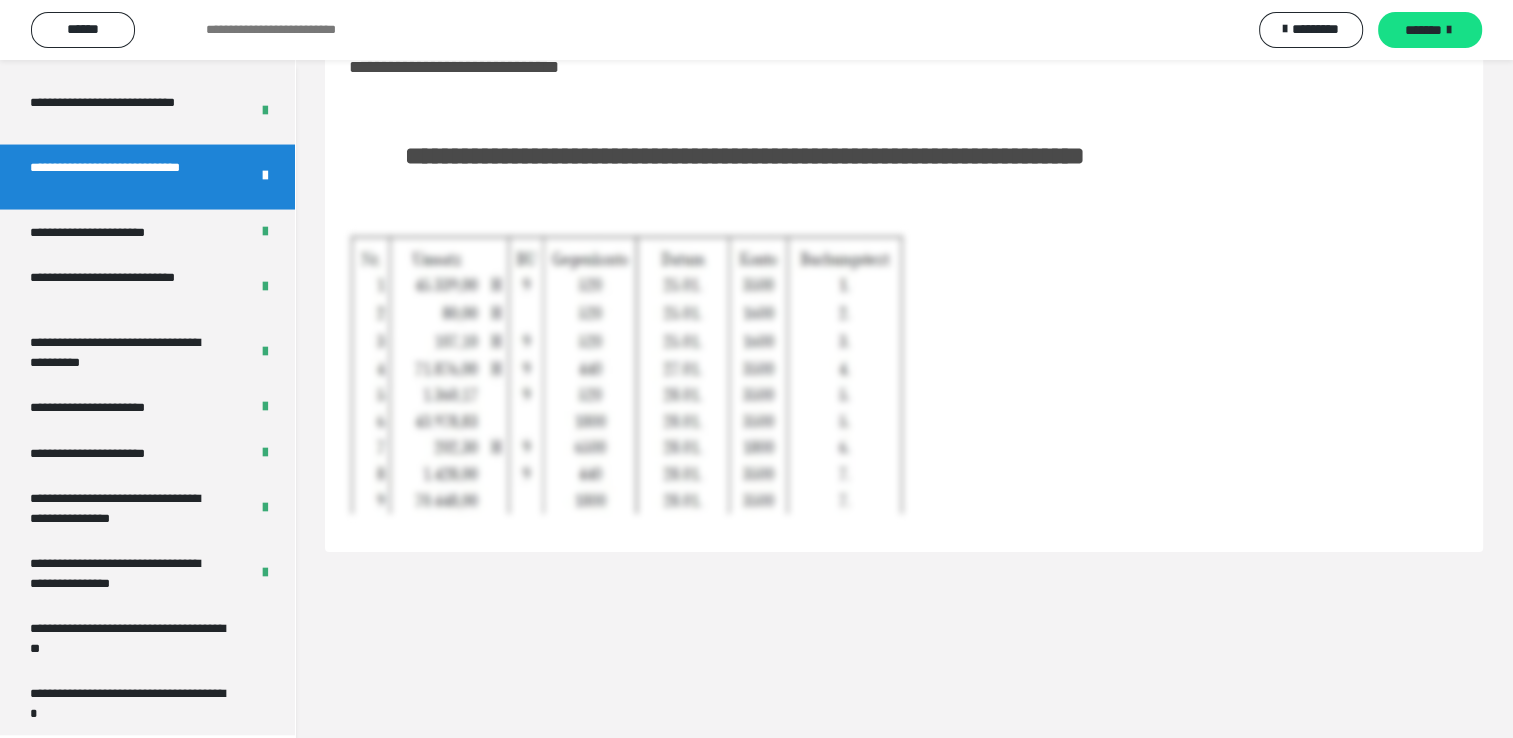 scroll, scrollTop: 60, scrollLeft: 0, axis: vertical 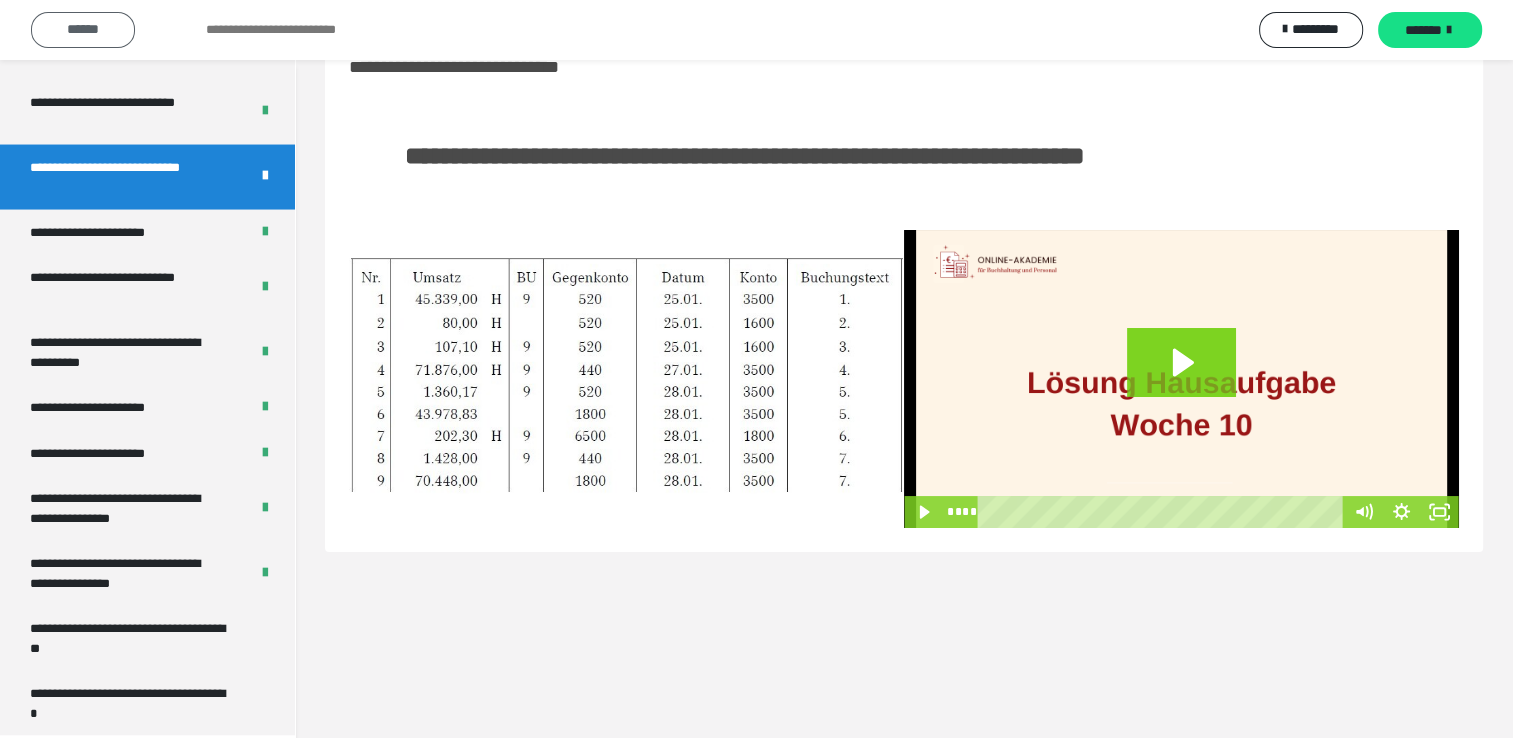click on "******" at bounding box center [83, 29] 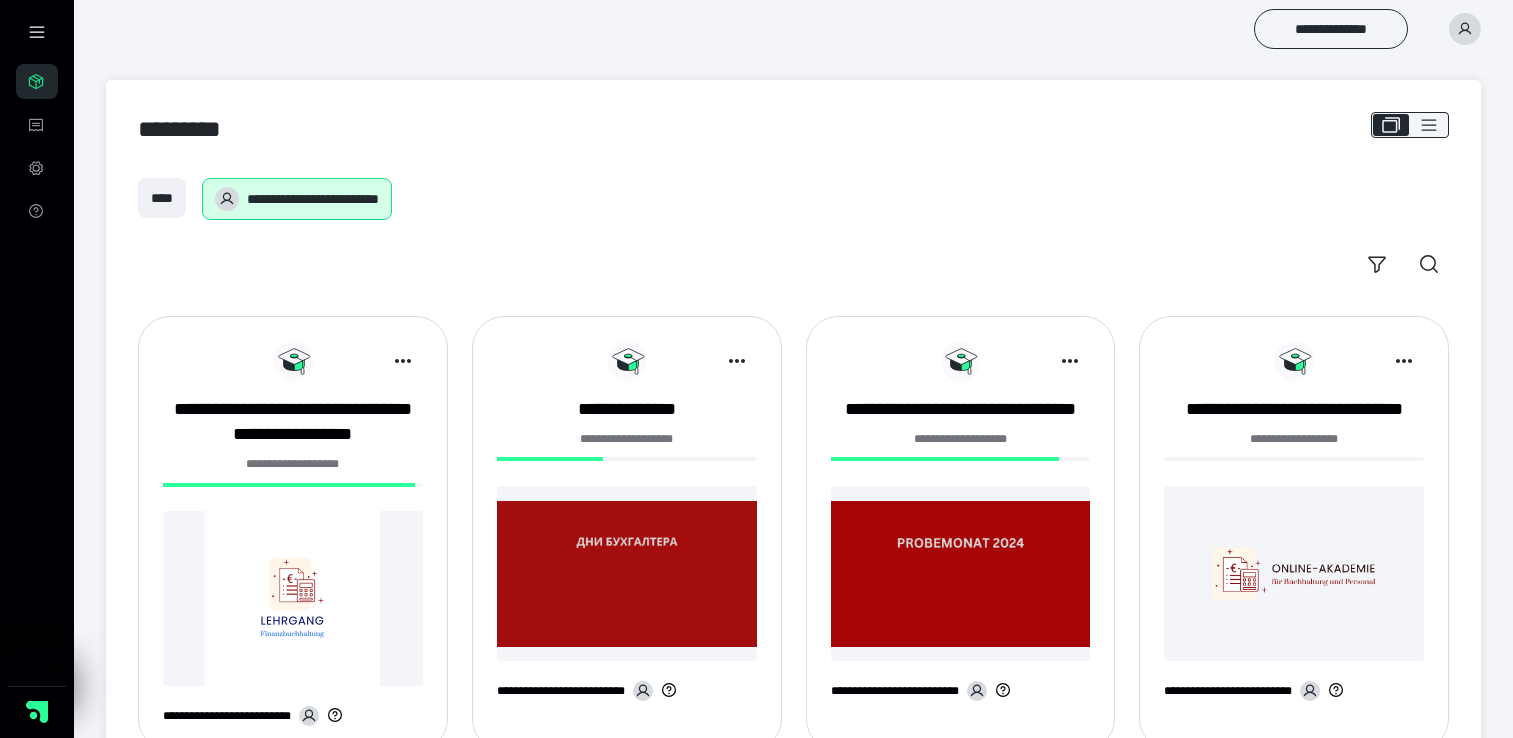 scroll, scrollTop: 0, scrollLeft: 0, axis: both 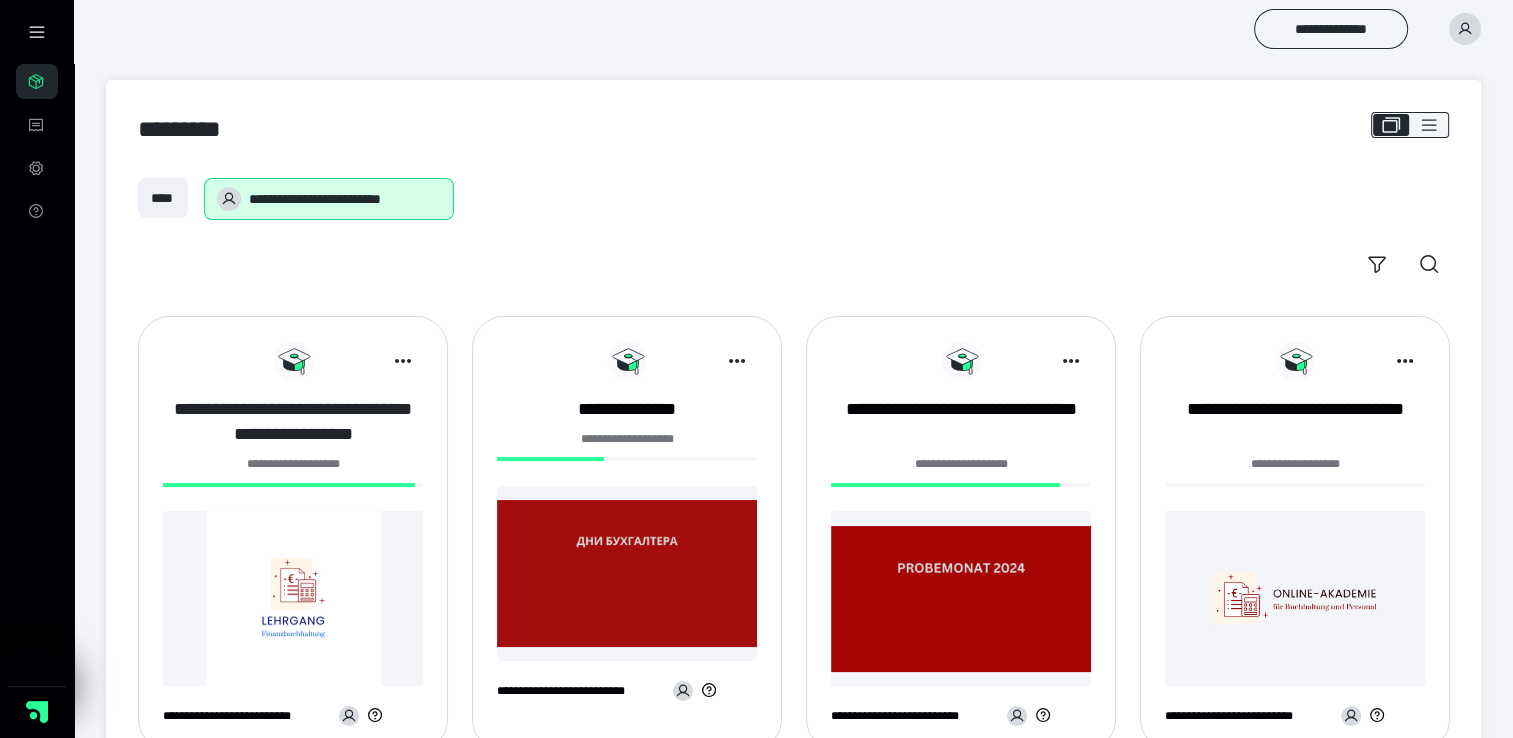 click on "**********" at bounding box center (293, 422) 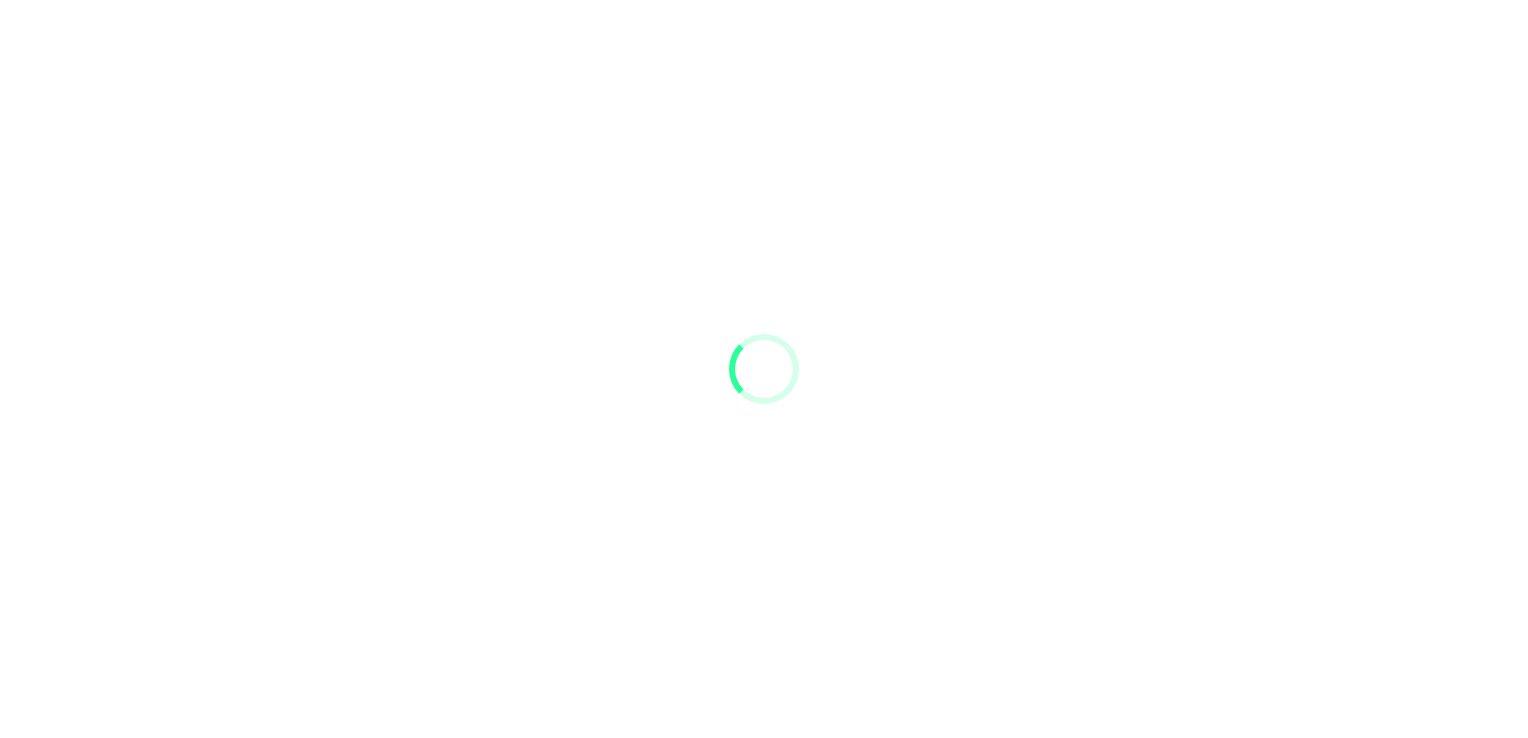 scroll, scrollTop: 0, scrollLeft: 0, axis: both 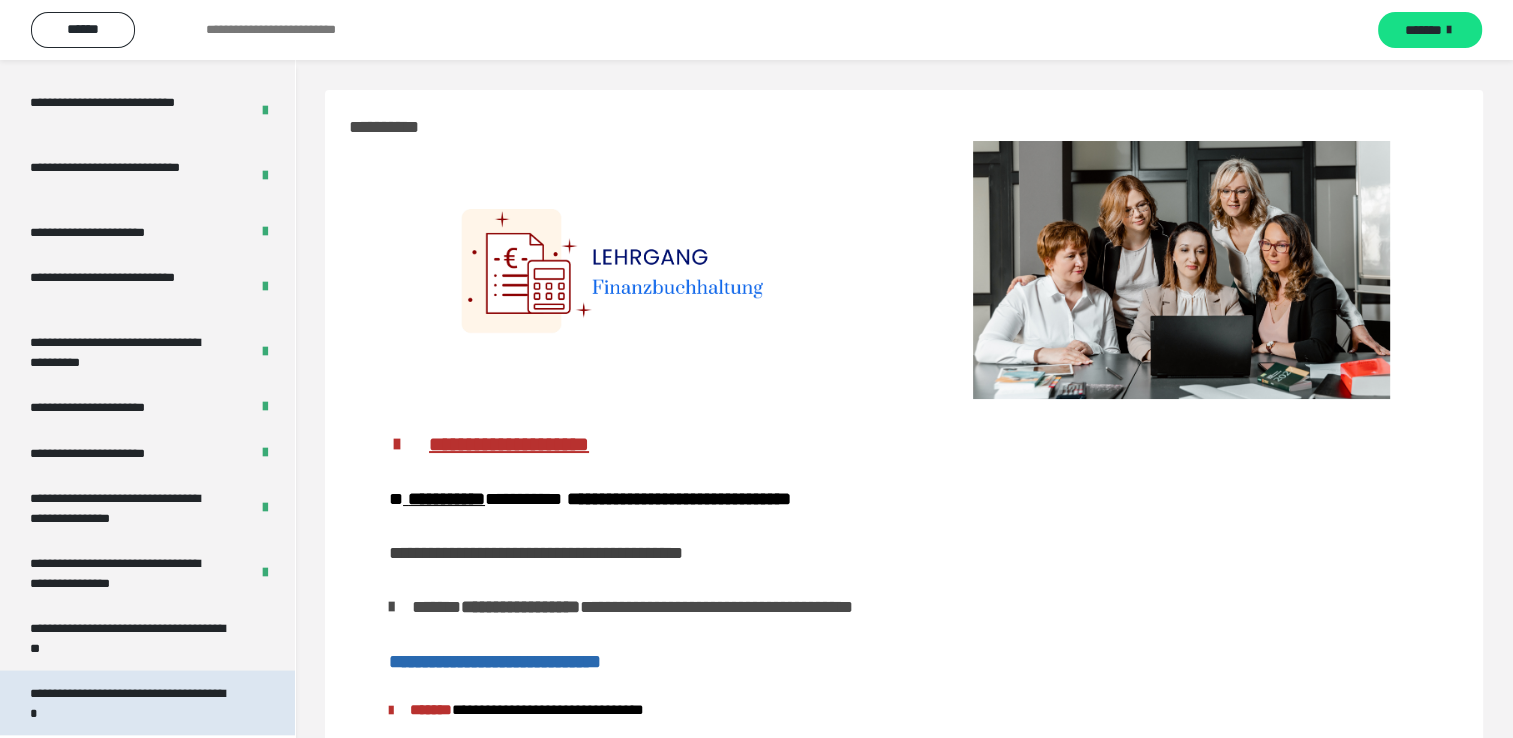 click on "**********" at bounding box center [132, 703] 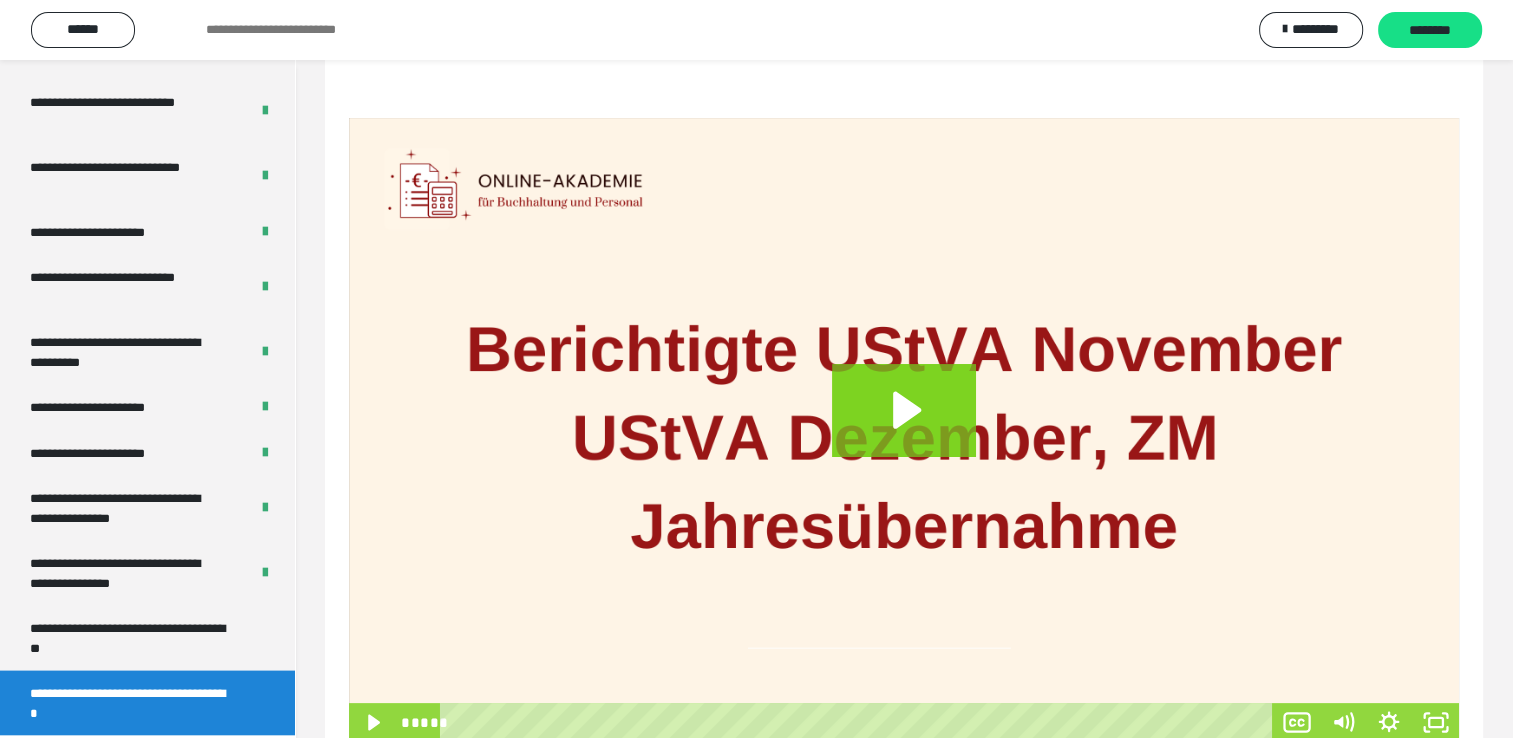 scroll, scrollTop: 297, scrollLeft: 0, axis: vertical 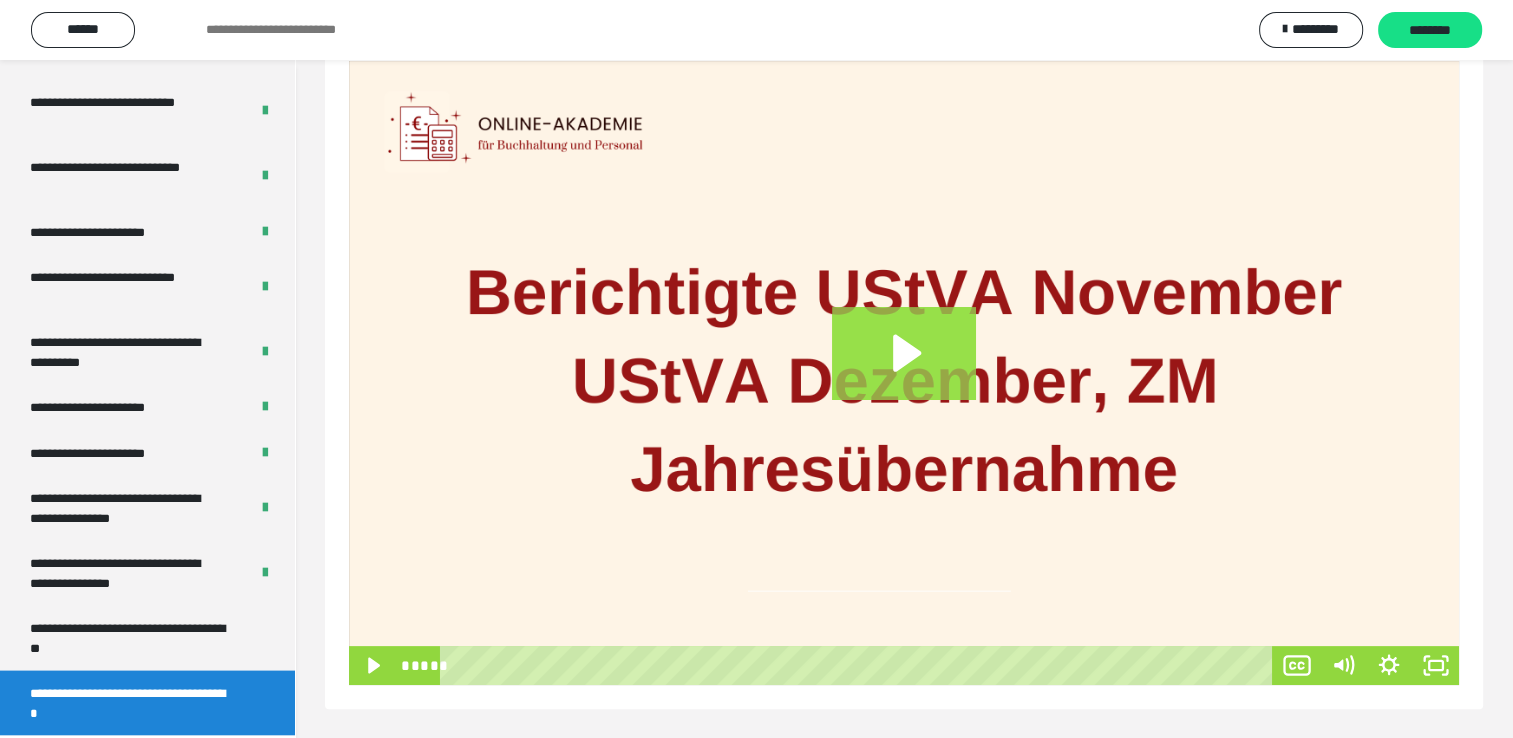click 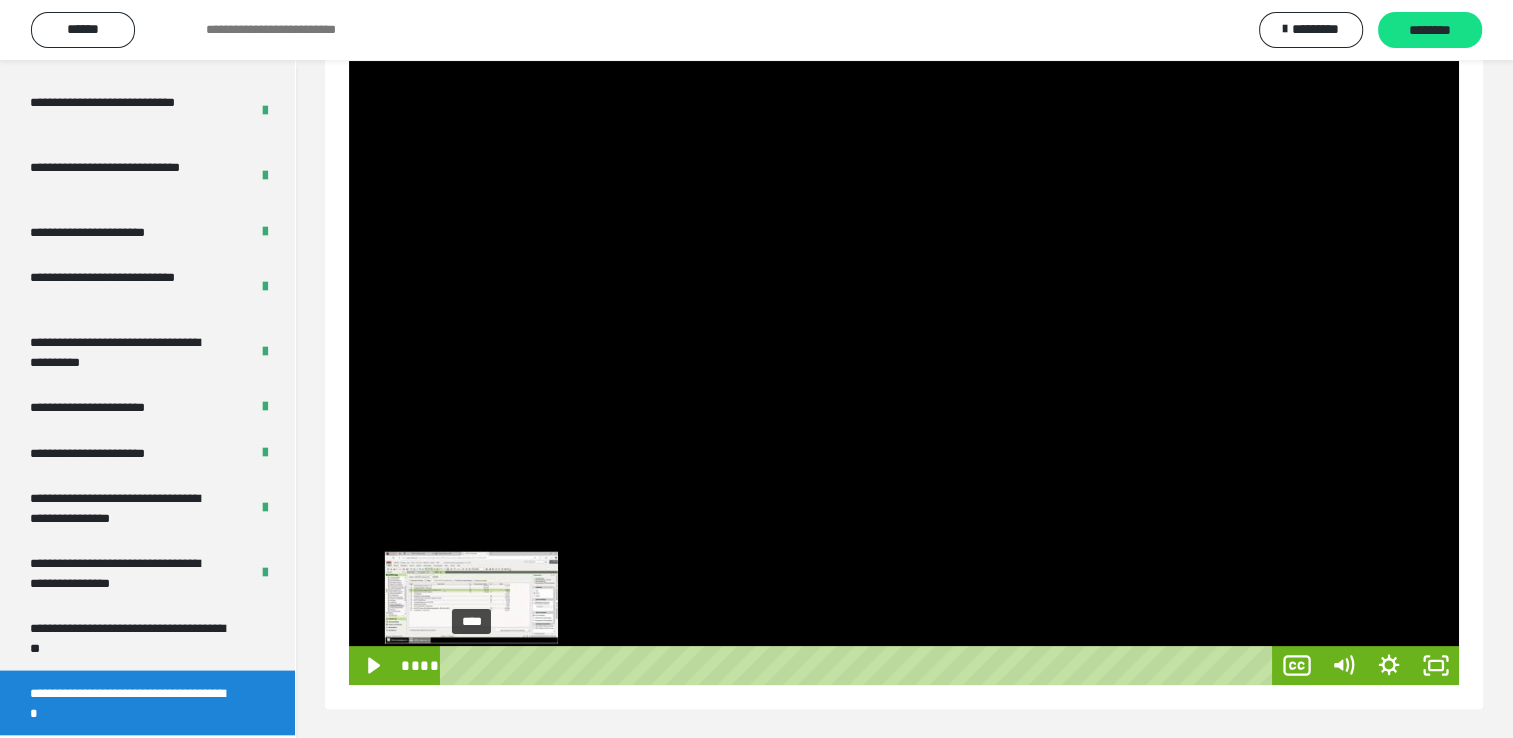 click on "****" at bounding box center [860, 665] 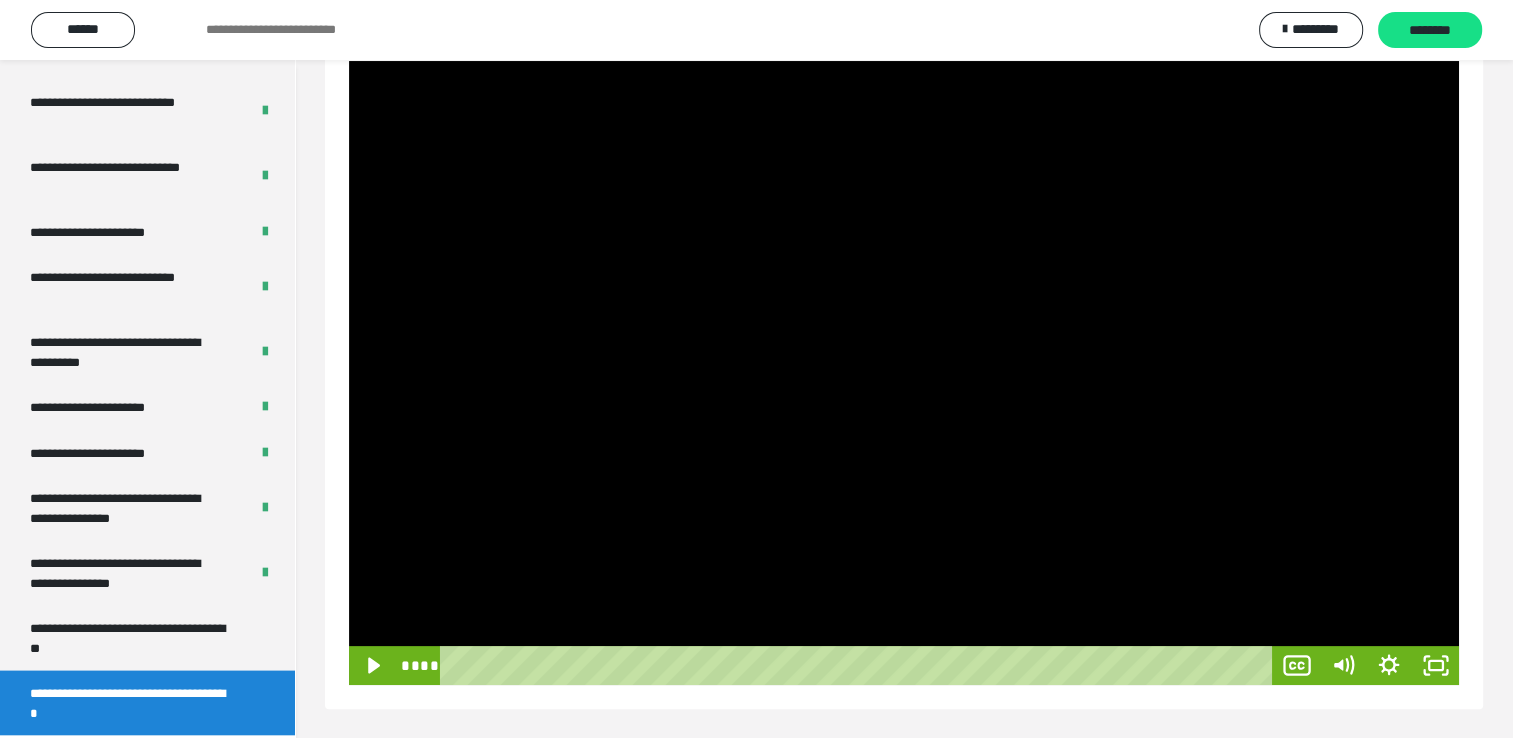 click at bounding box center [904, 373] 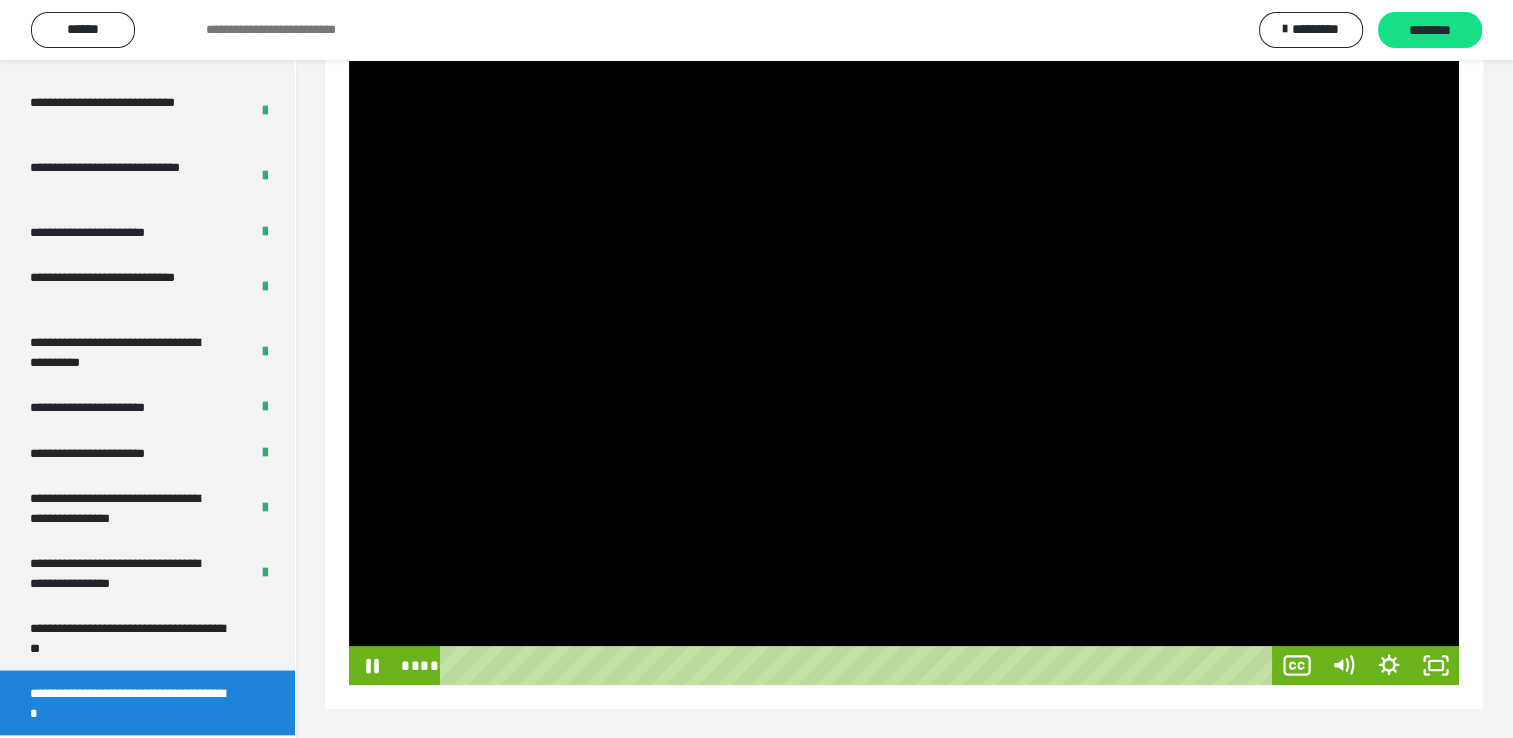 click at bounding box center [904, 373] 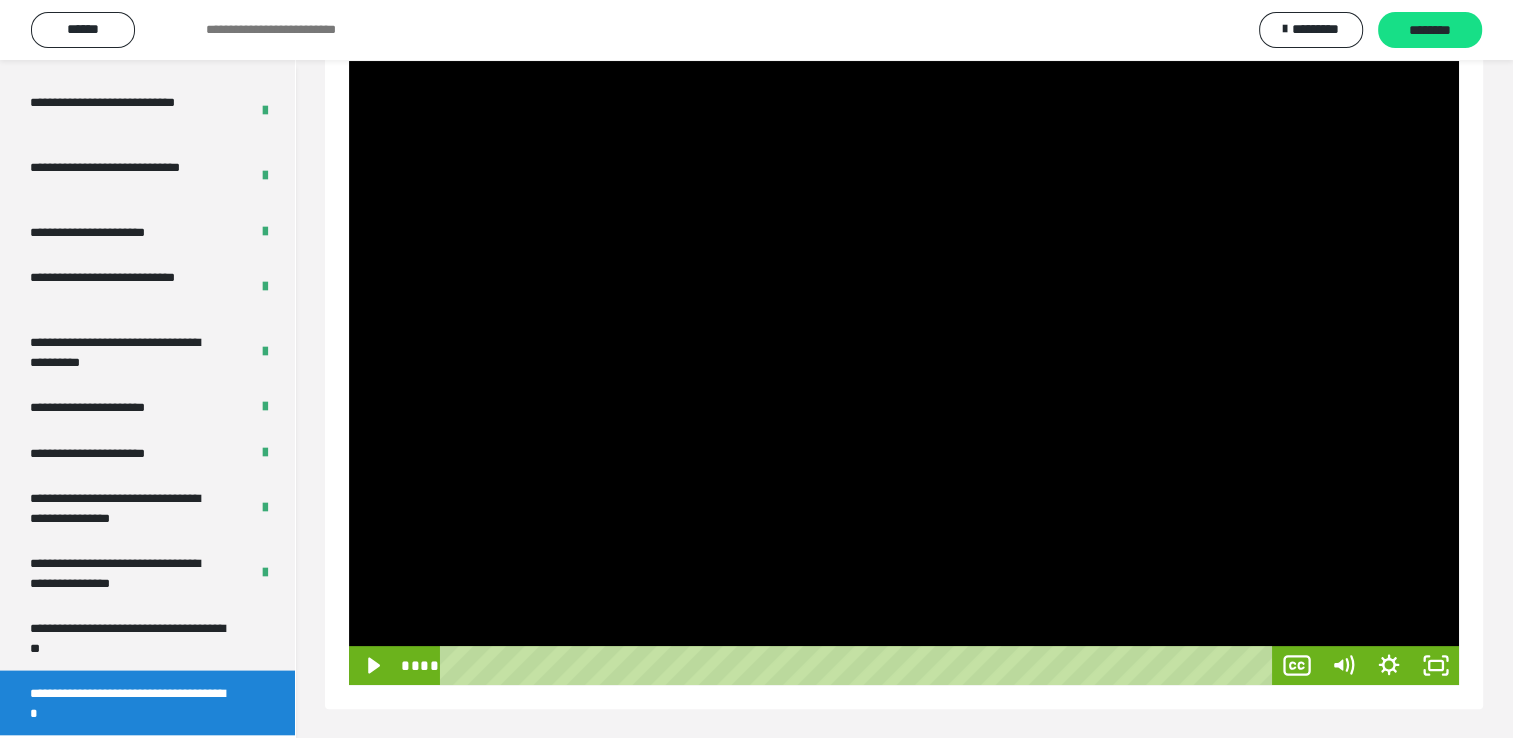 click at bounding box center [904, 373] 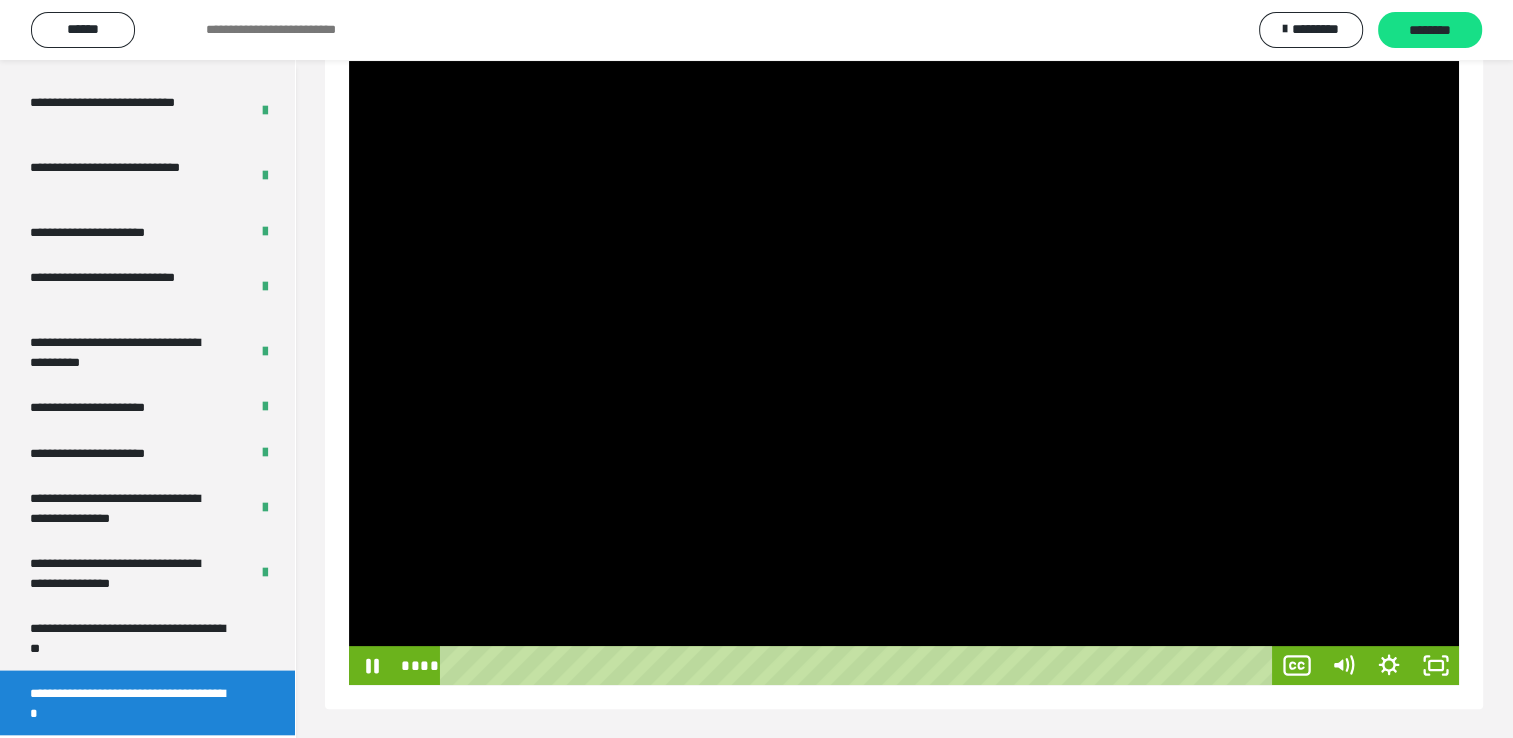 click at bounding box center (904, 373) 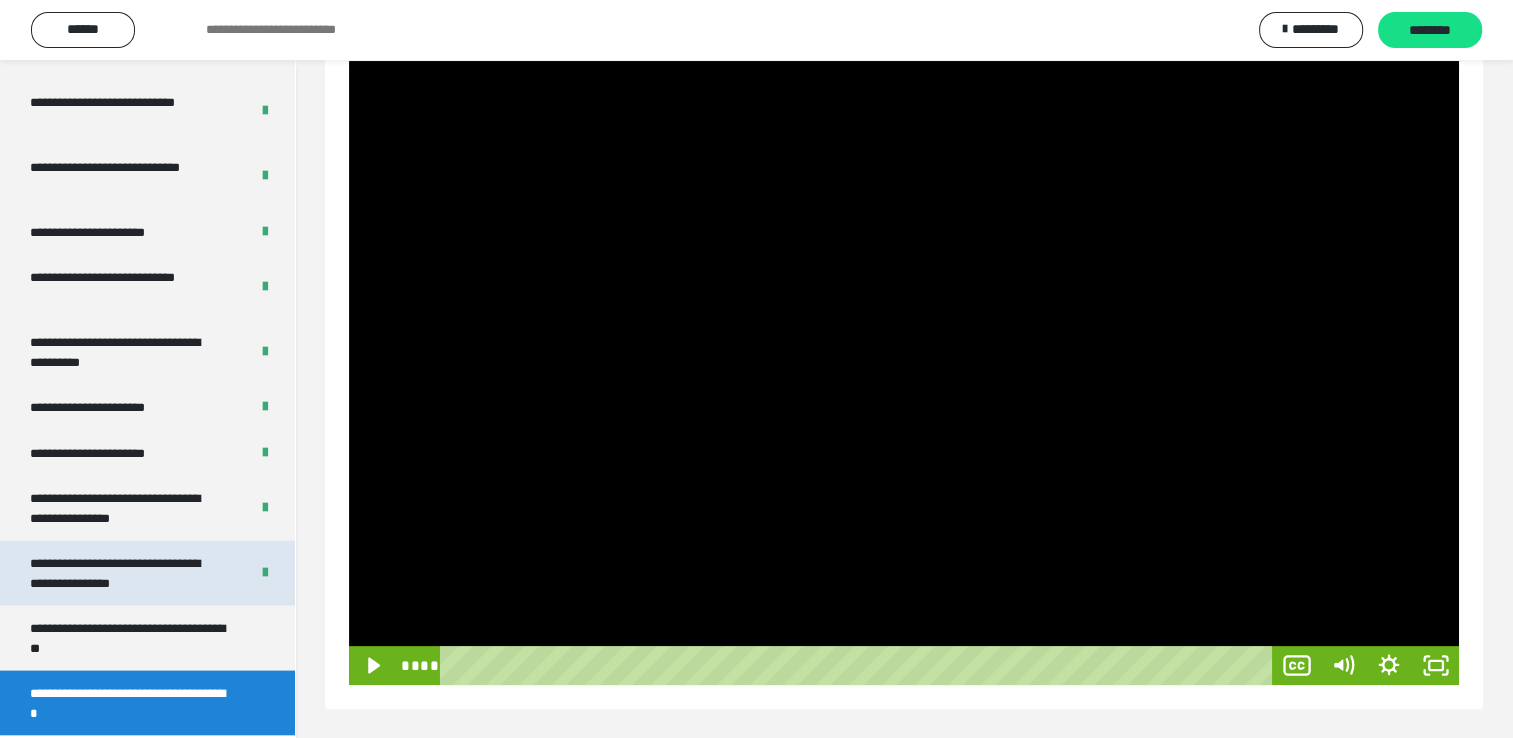 click on "**********" at bounding box center [124, 573] 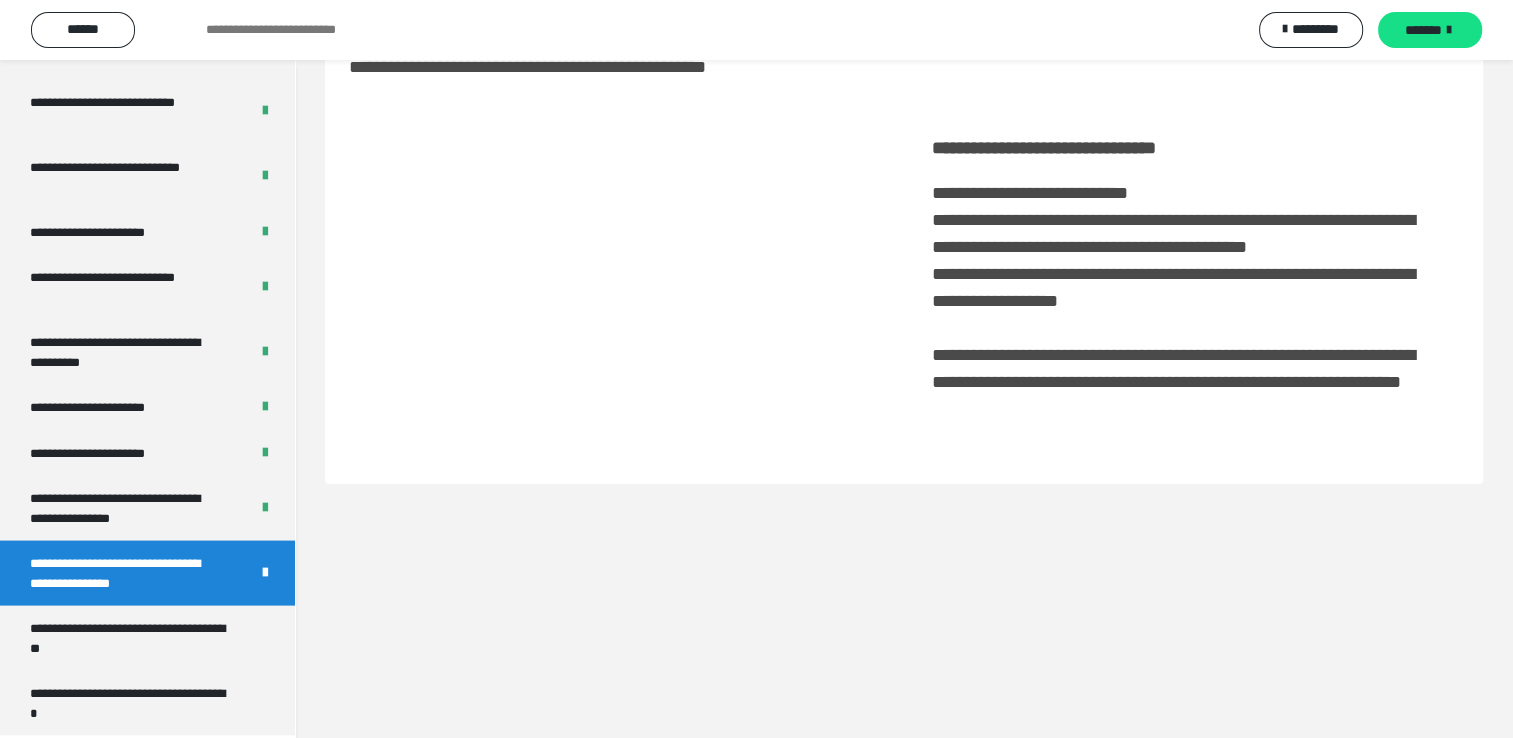 scroll, scrollTop: 60, scrollLeft: 0, axis: vertical 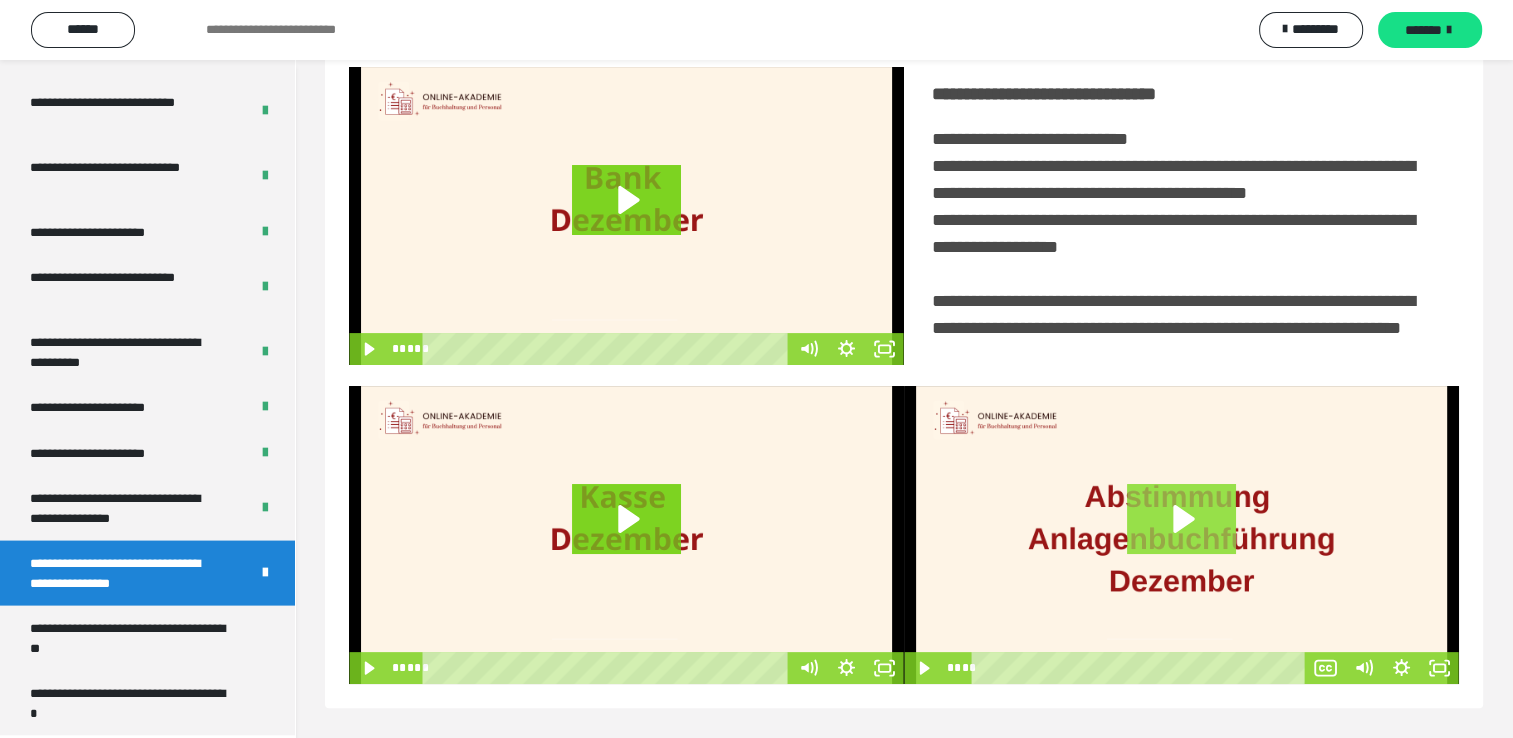 click 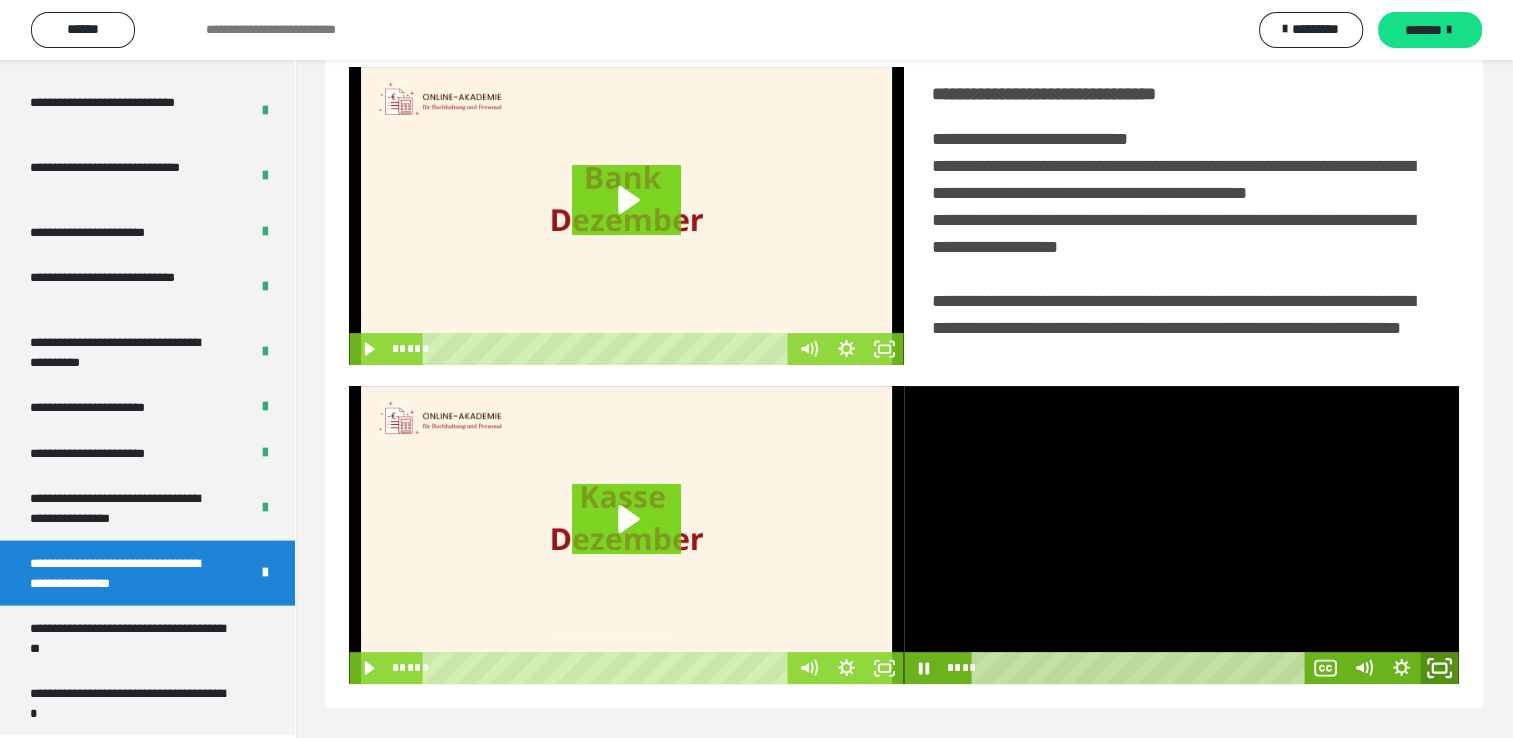 click 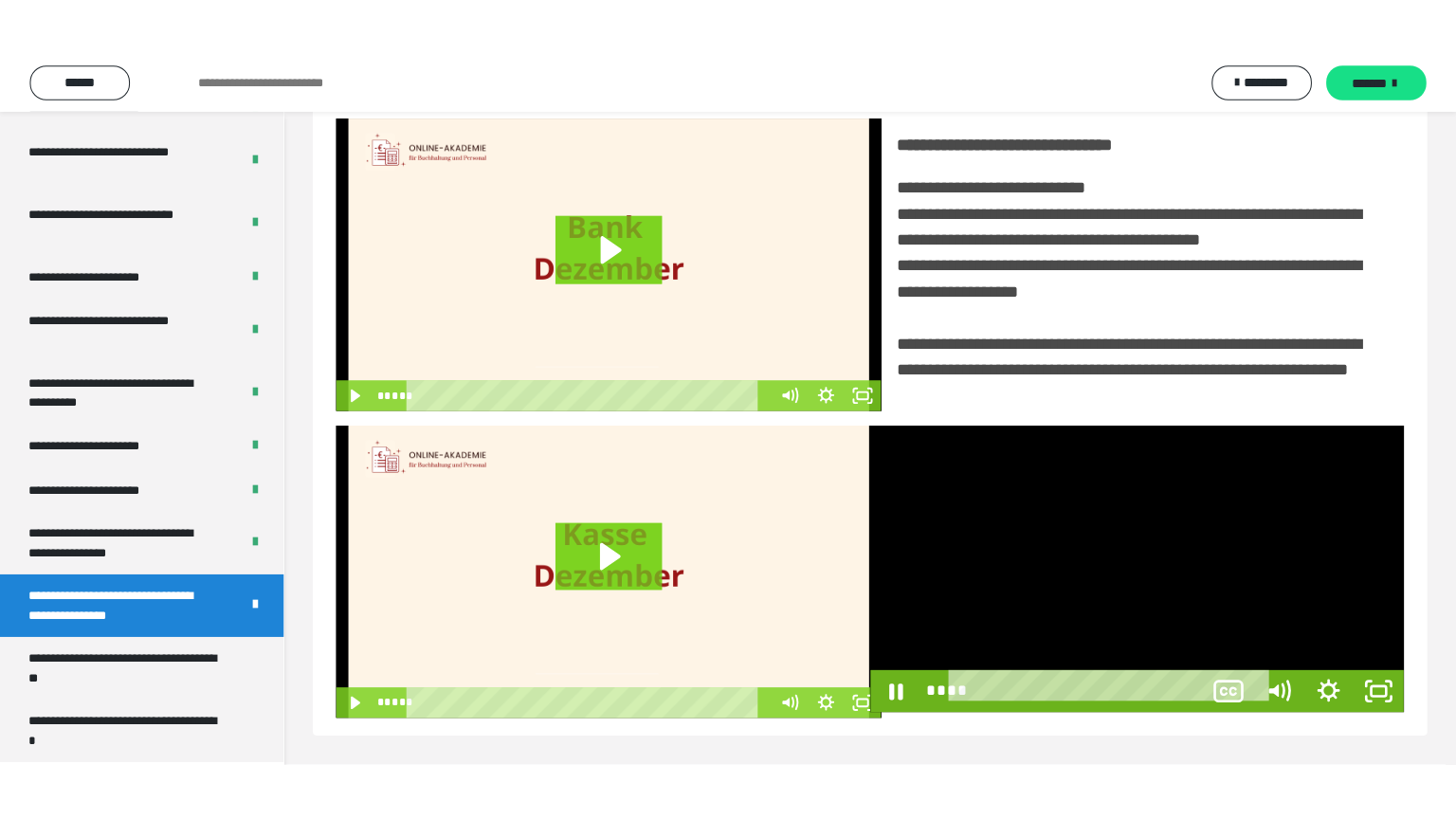 scroll, scrollTop: 317, scrollLeft: 0, axis: vertical 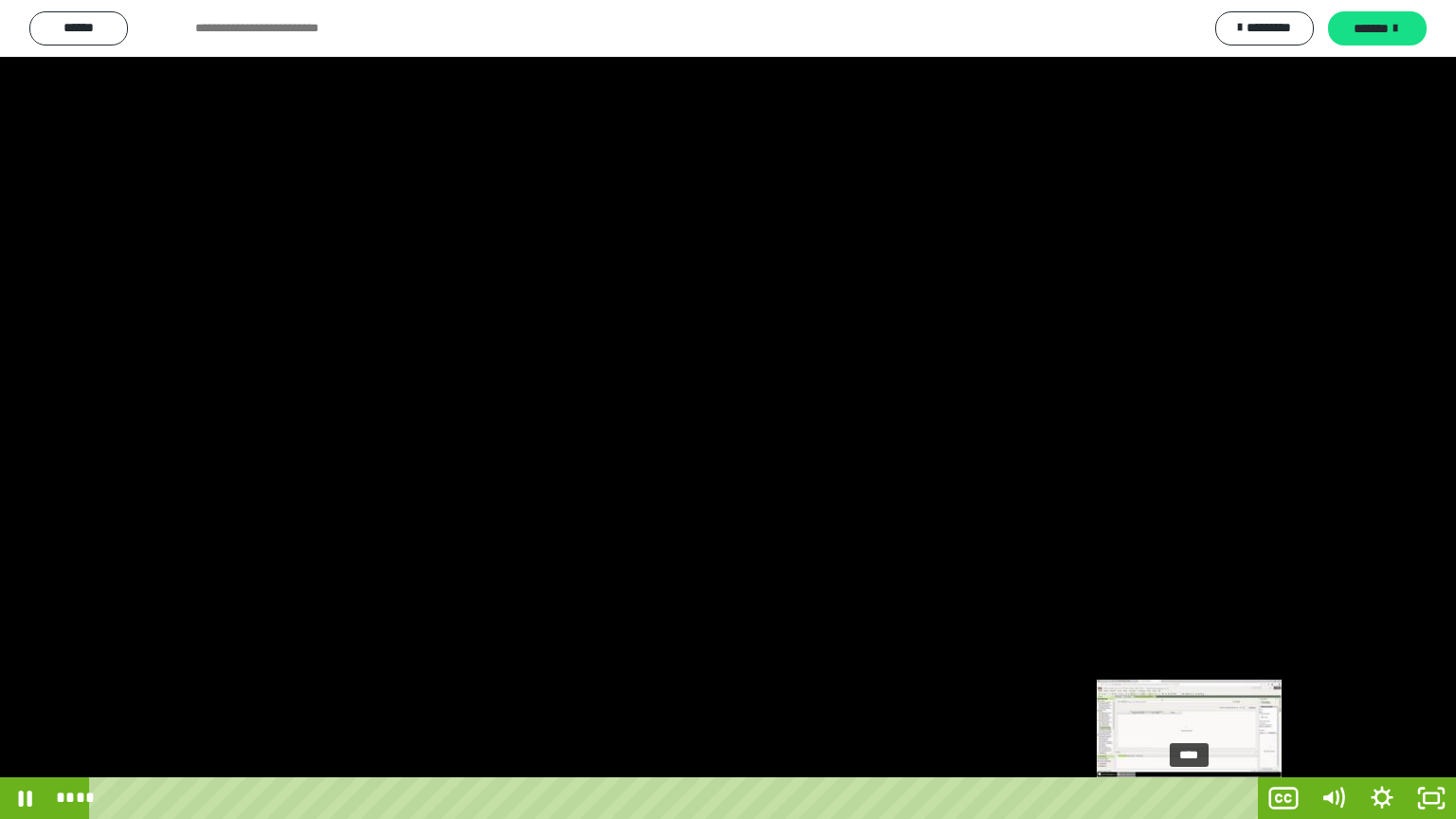 click on "****" at bounding box center [677, 798] 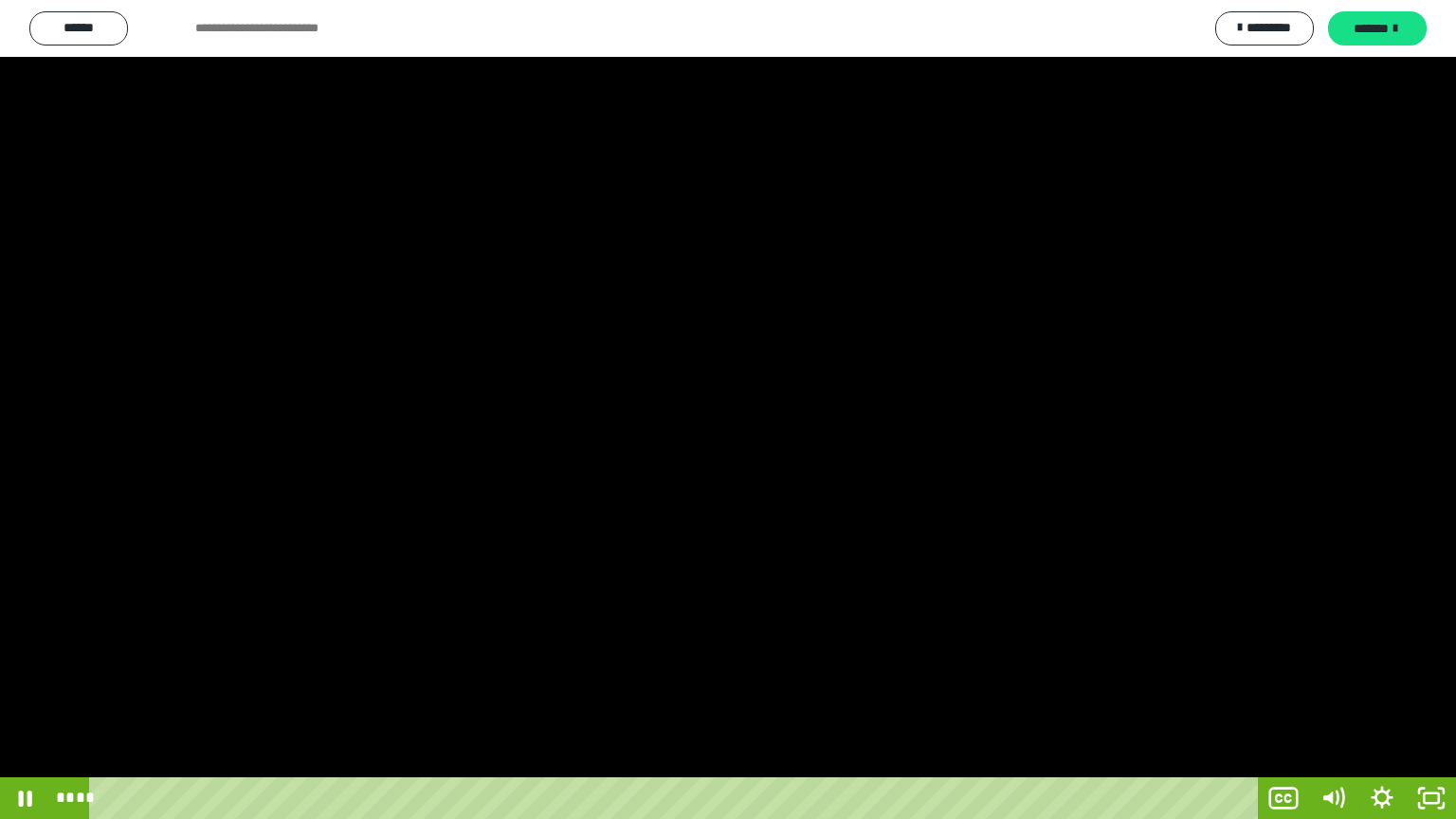 click at bounding box center (728, 410) 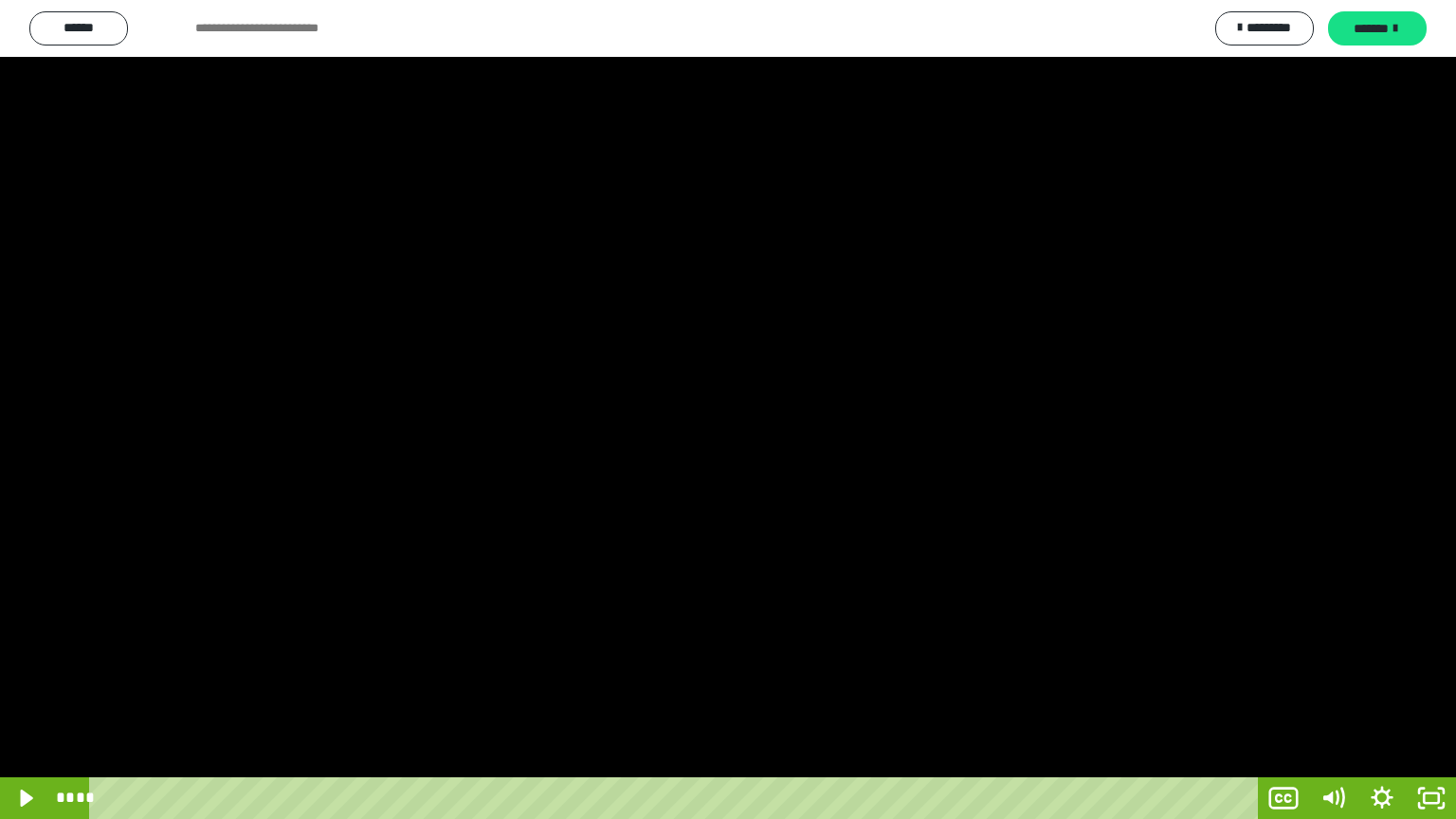 click at bounding box center (728, 410) 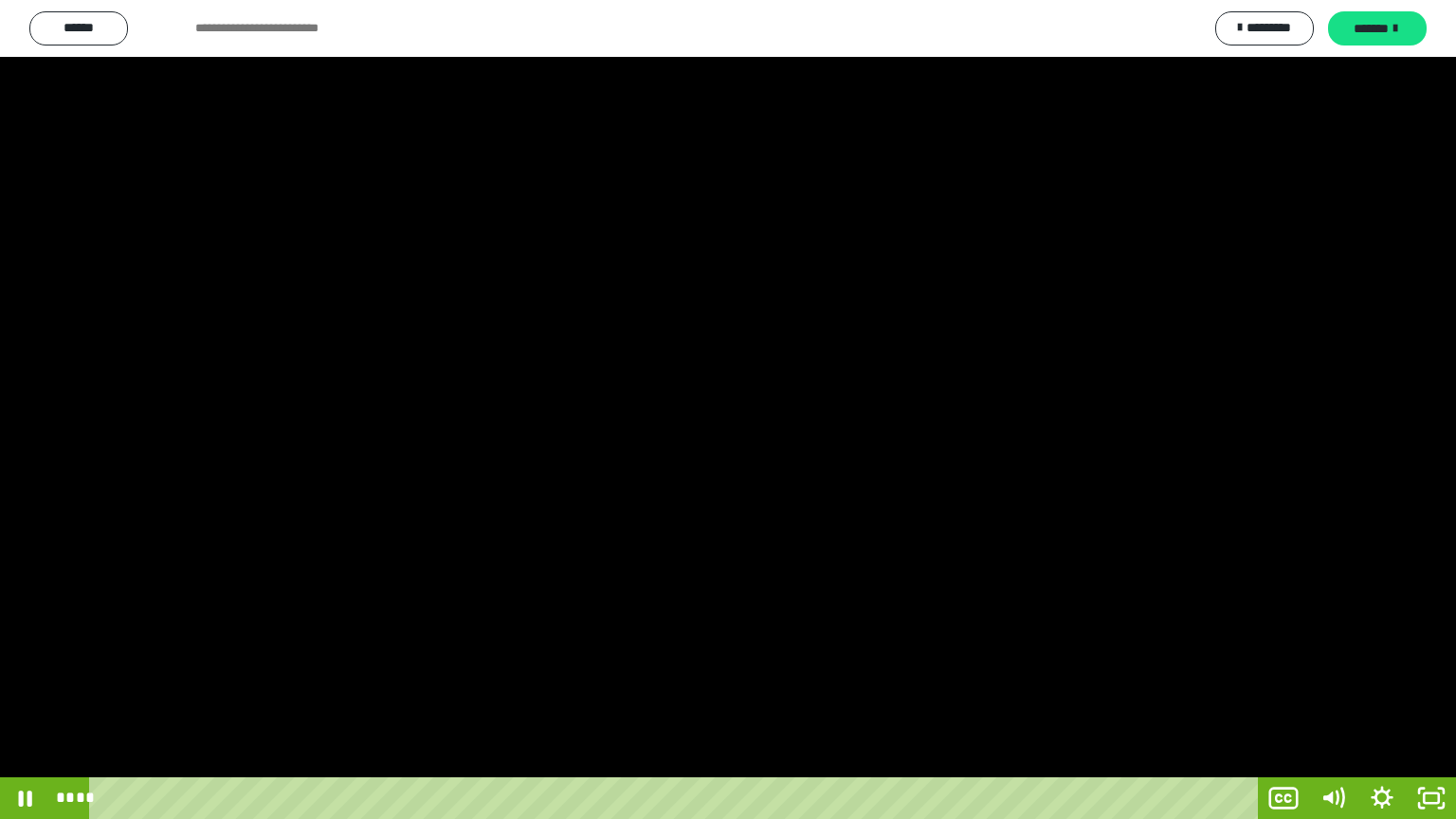 click at bounding box center [728, 410] 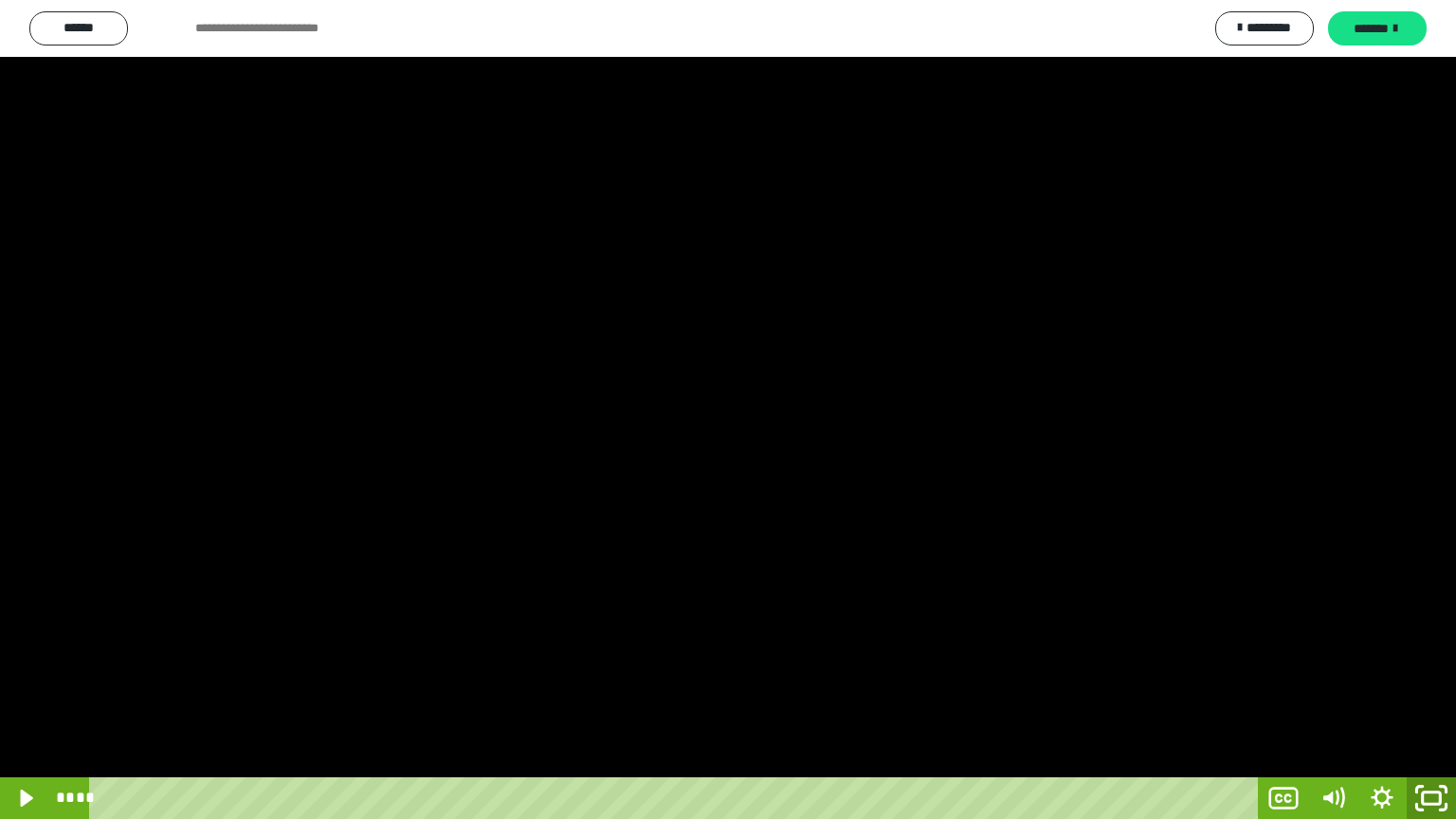 click 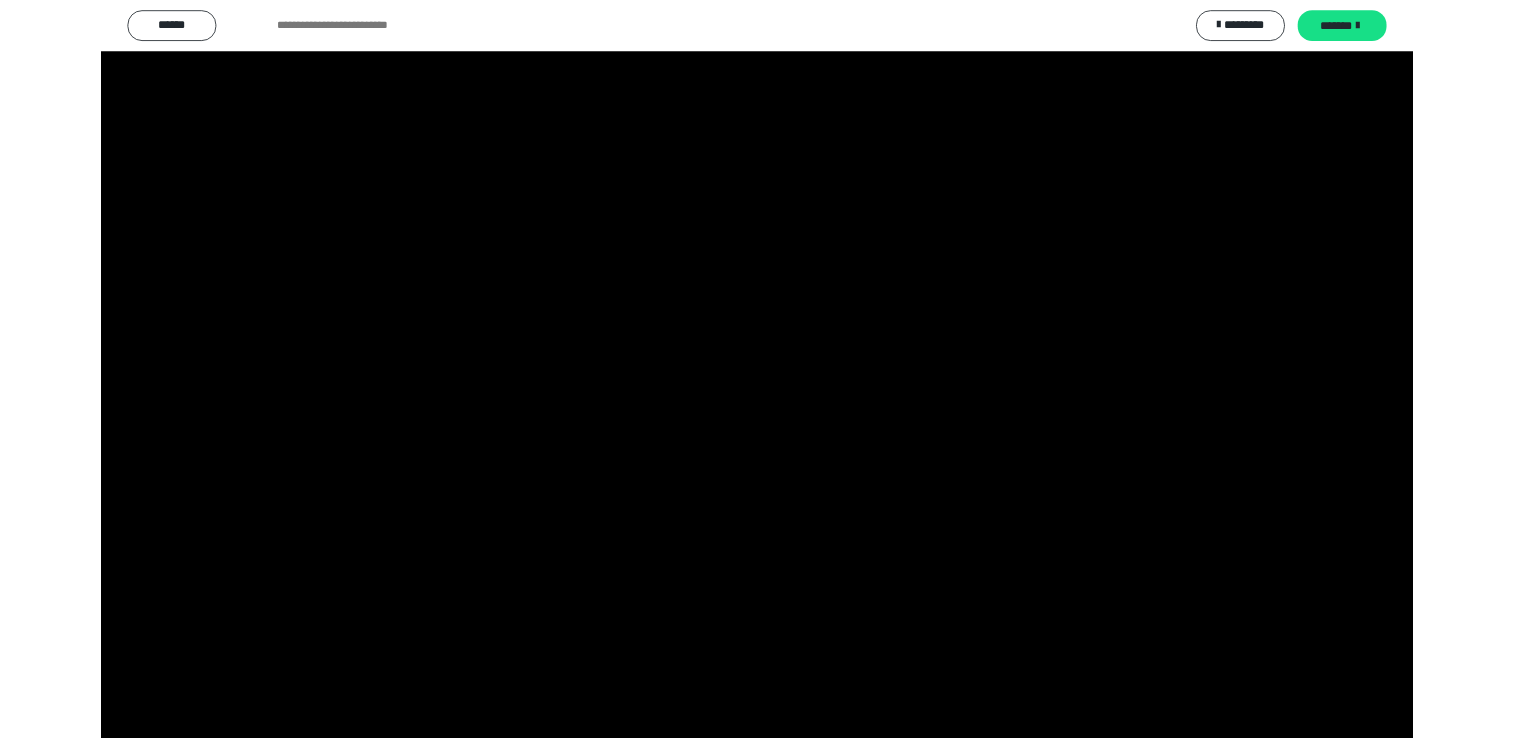 scroll, scrollTop: 324, scrollLeft: 0, axis: vertical 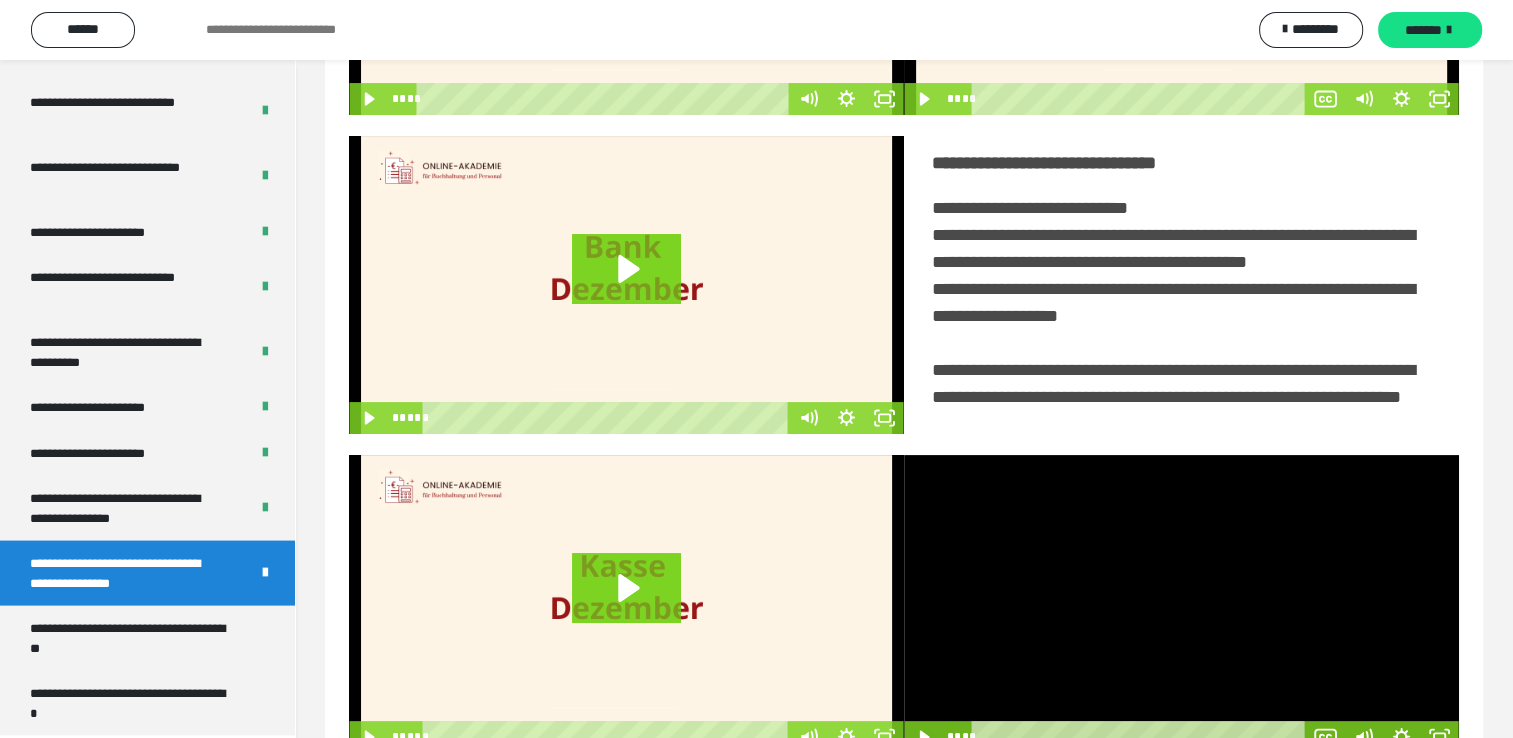 click at bounding box center [1181, 604] 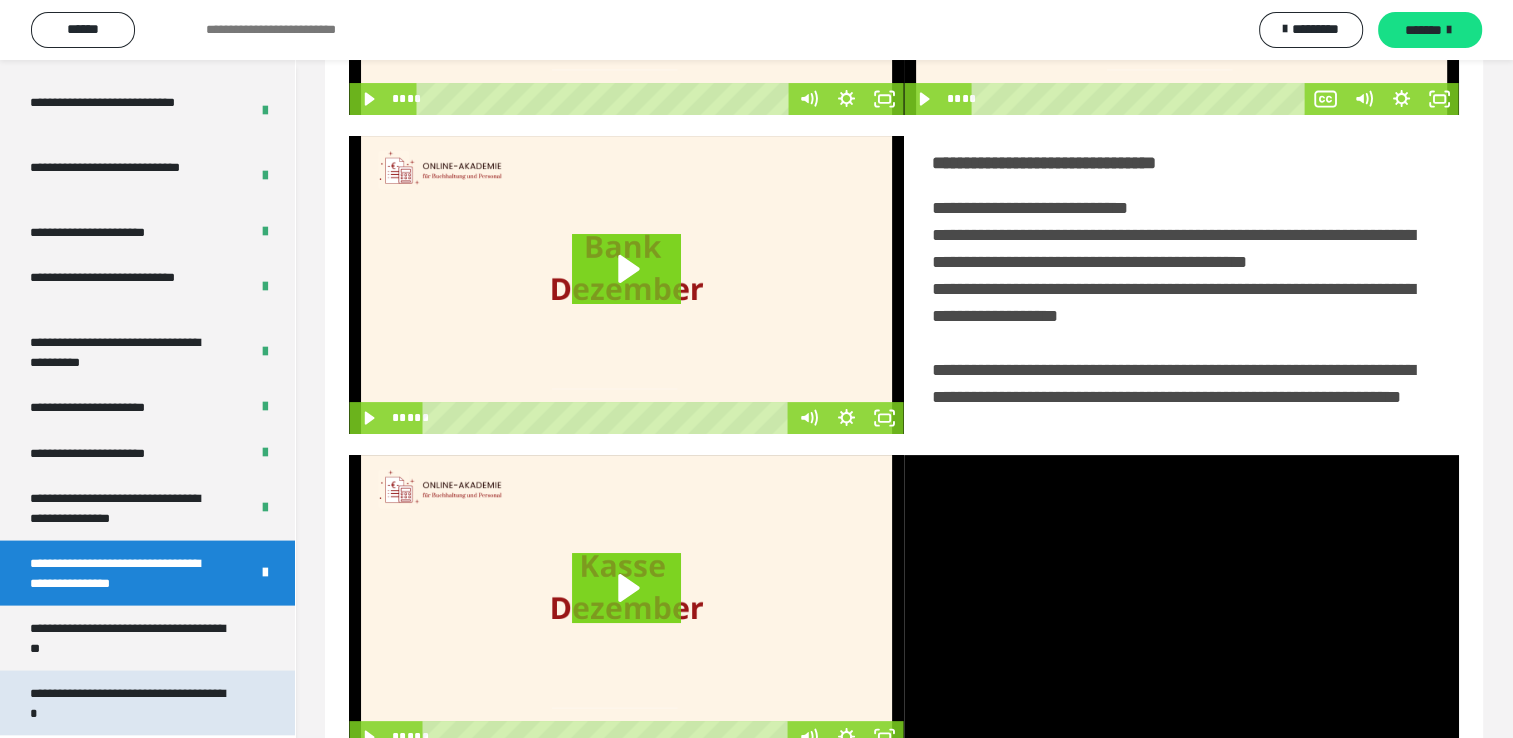 click on "**********" at bounding box center [132, 703] 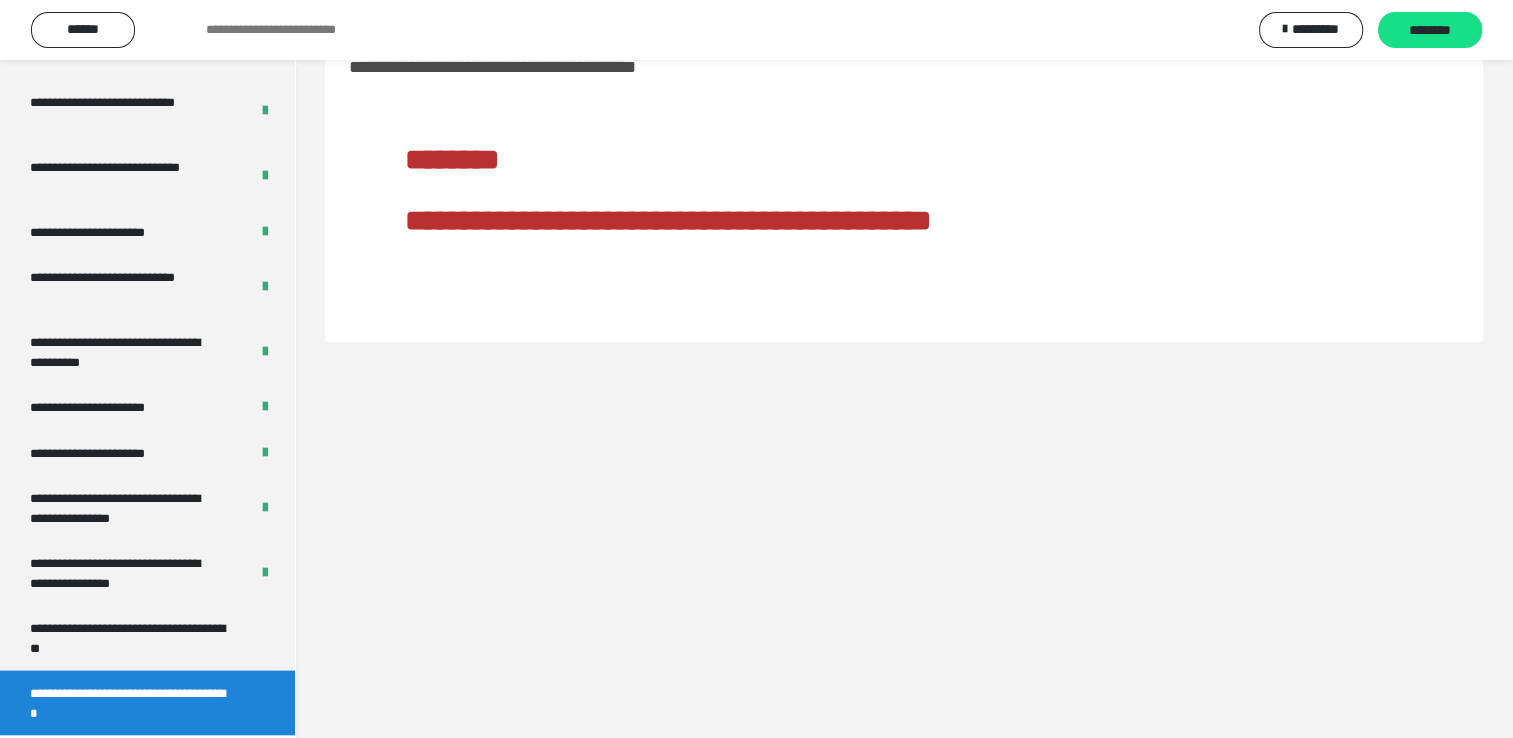 scroll, scrollTop: 60, scrollLeft: 0, axis: vertical 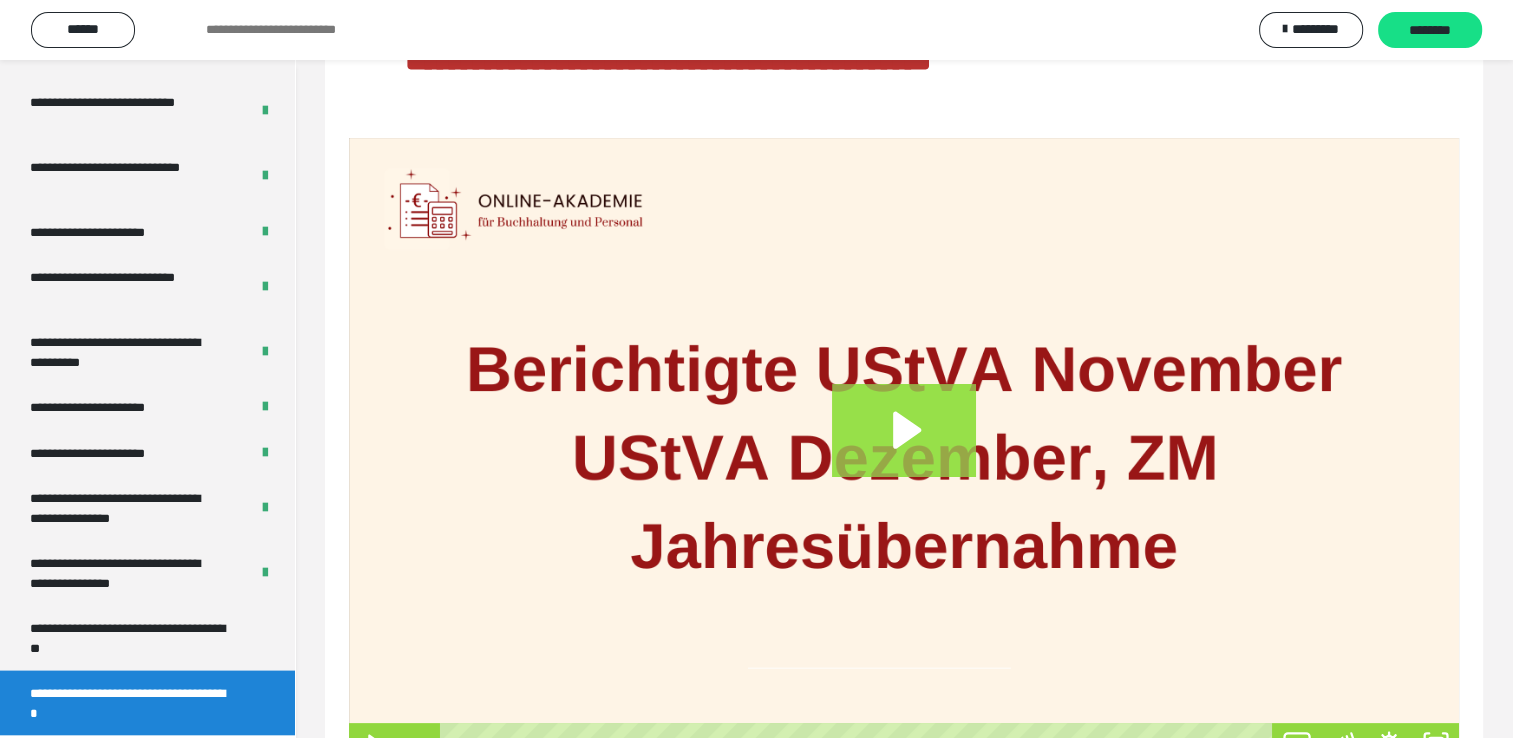 click 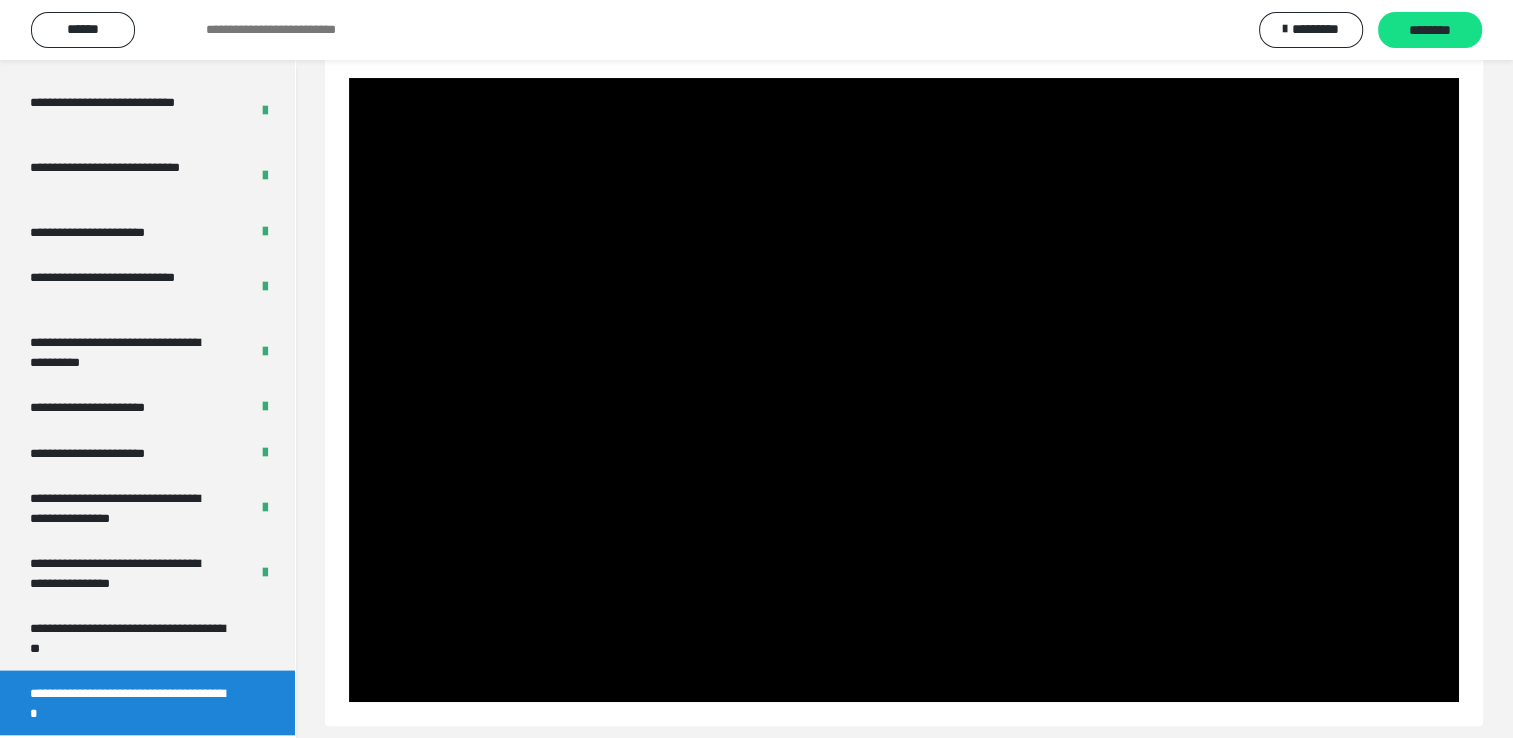scroll, scrollTop: 297, scrollLeft: 0, axis: vertical 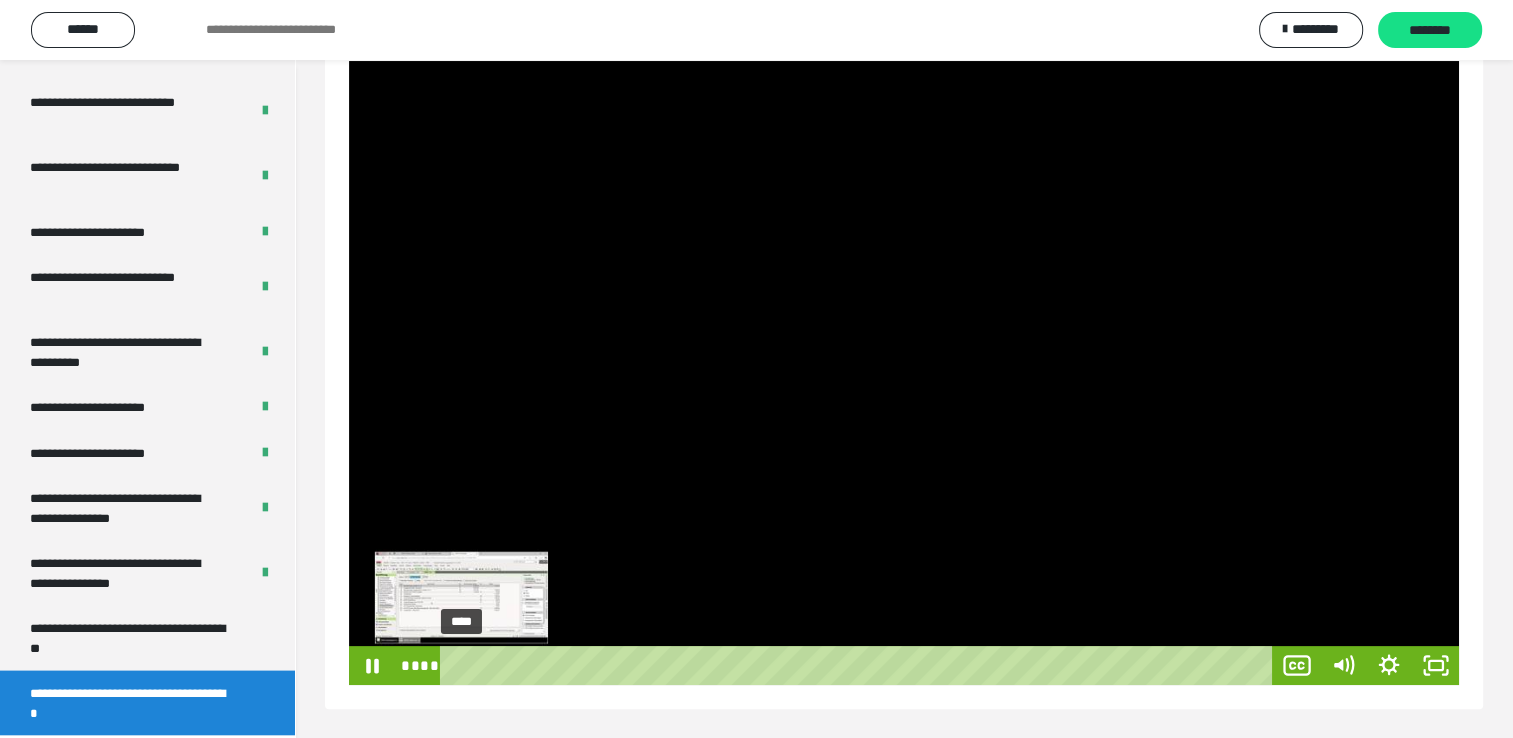 click on "****" at bounding box center [860, 665] 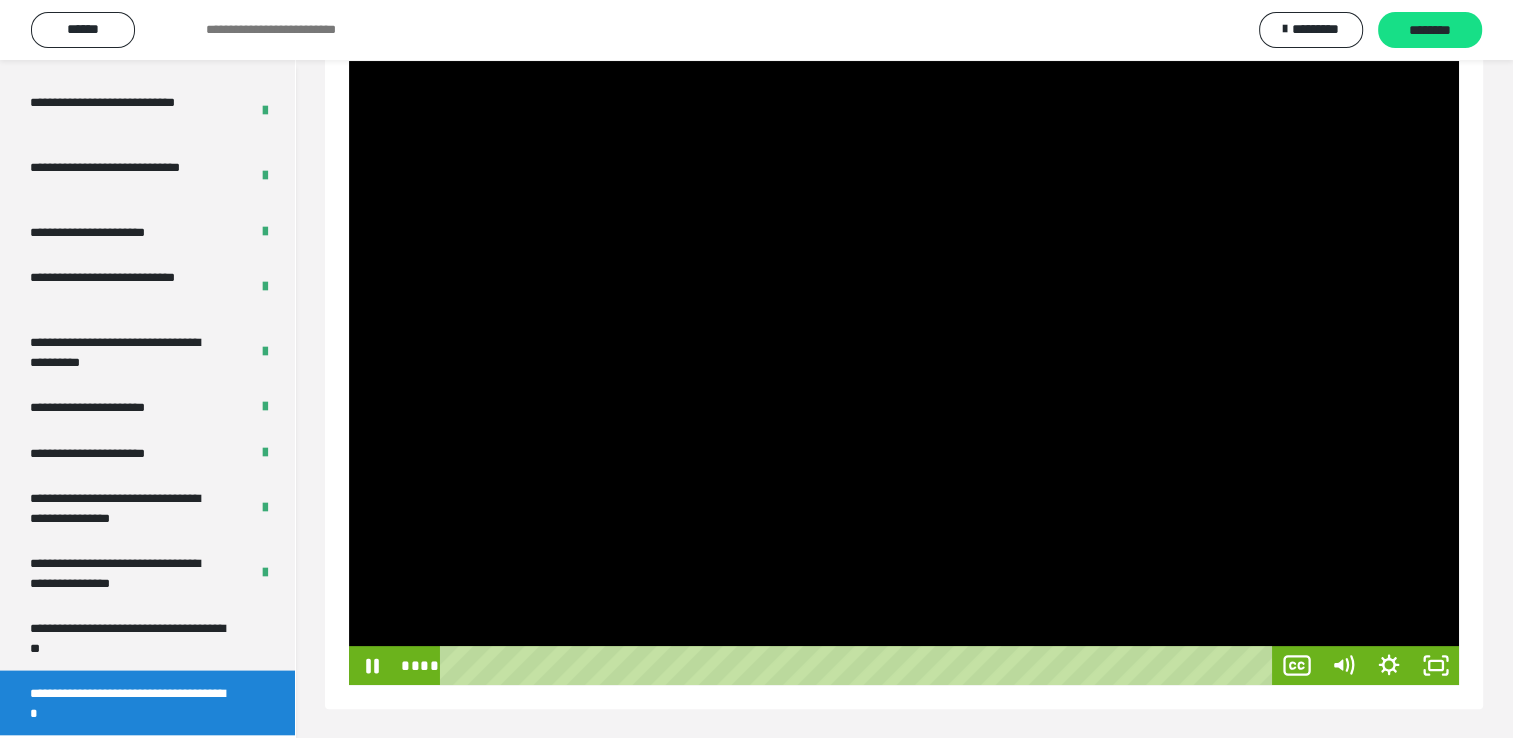 click at bounding box center [904, 373] 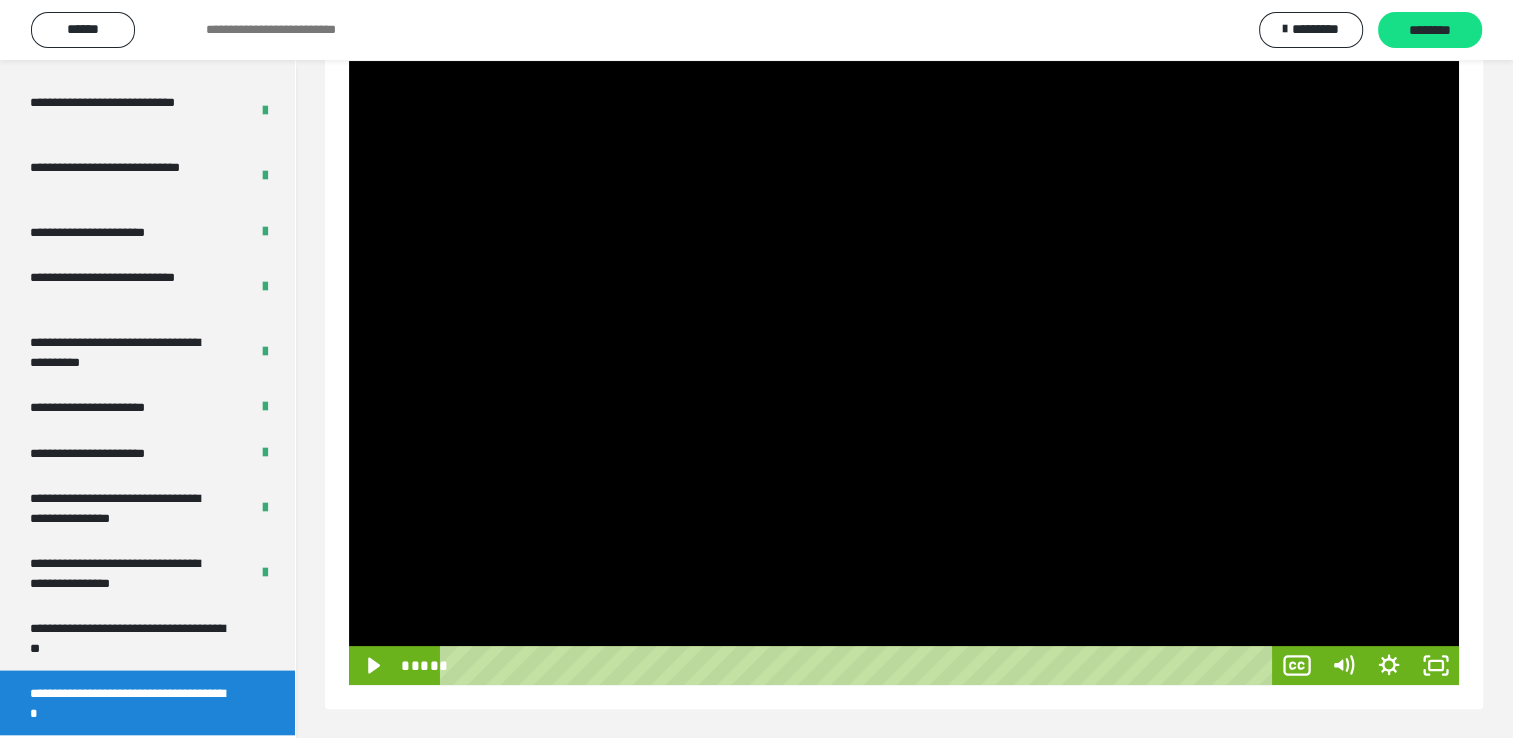 click at bounding box center (904, 373) 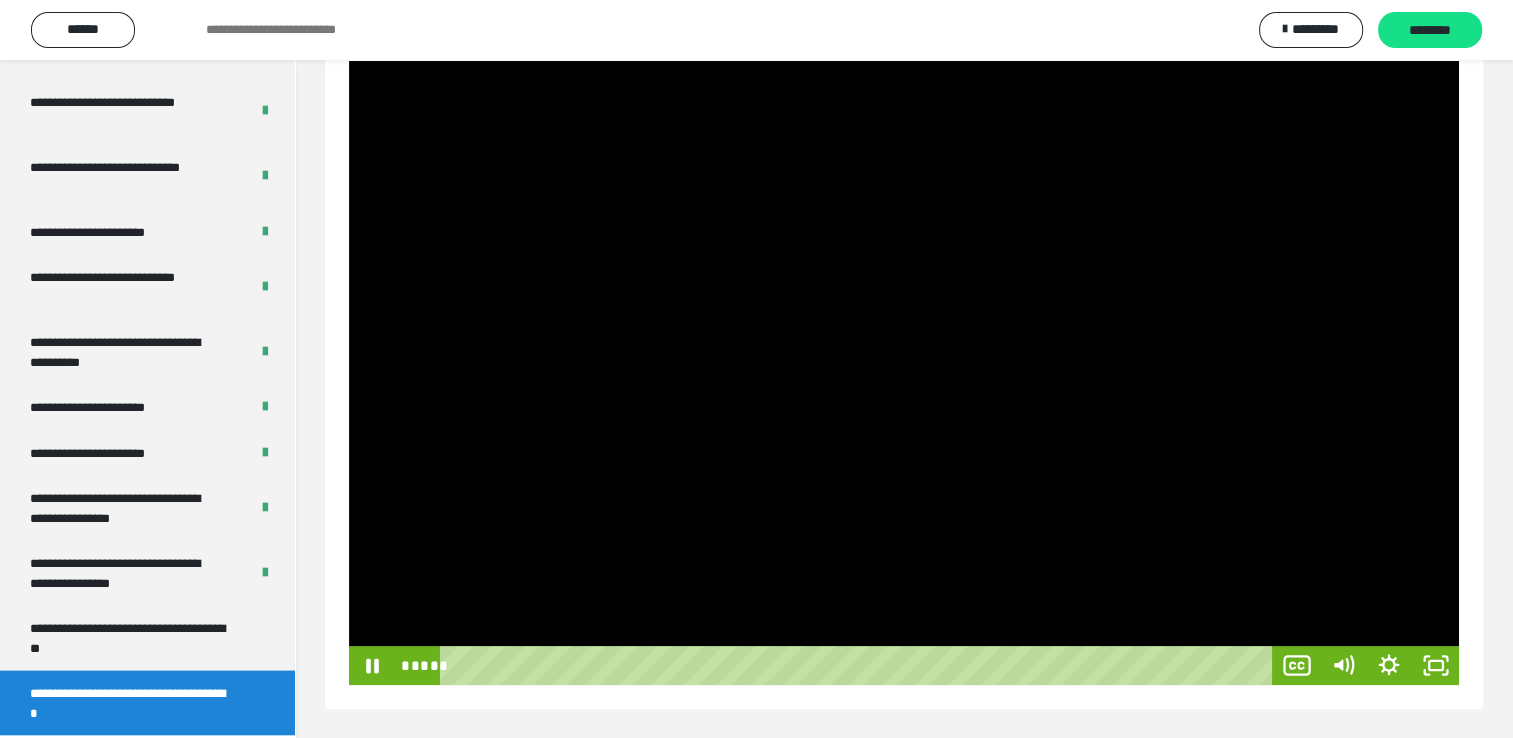 click at bounding box center (904, 373) 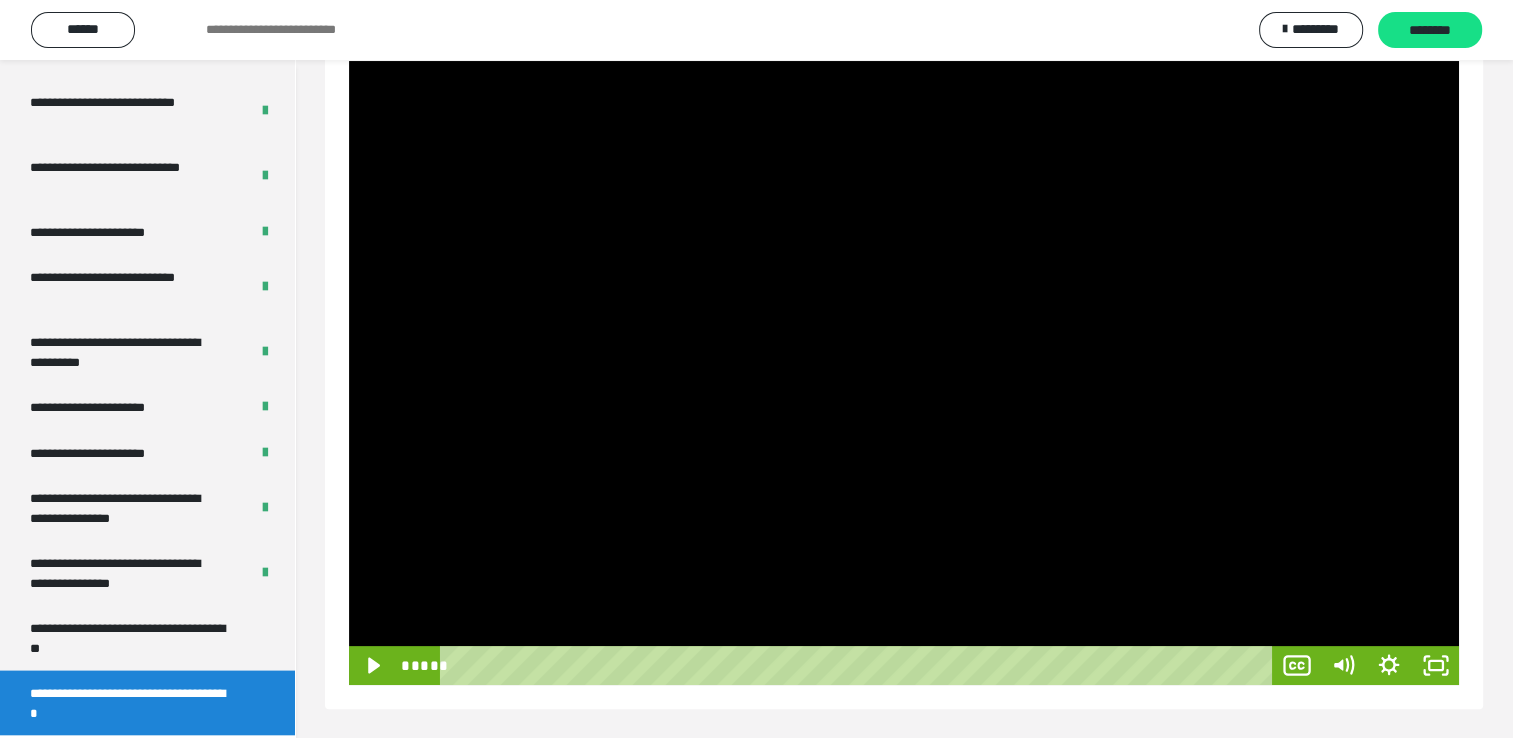 click at bounding box center [904, 373] 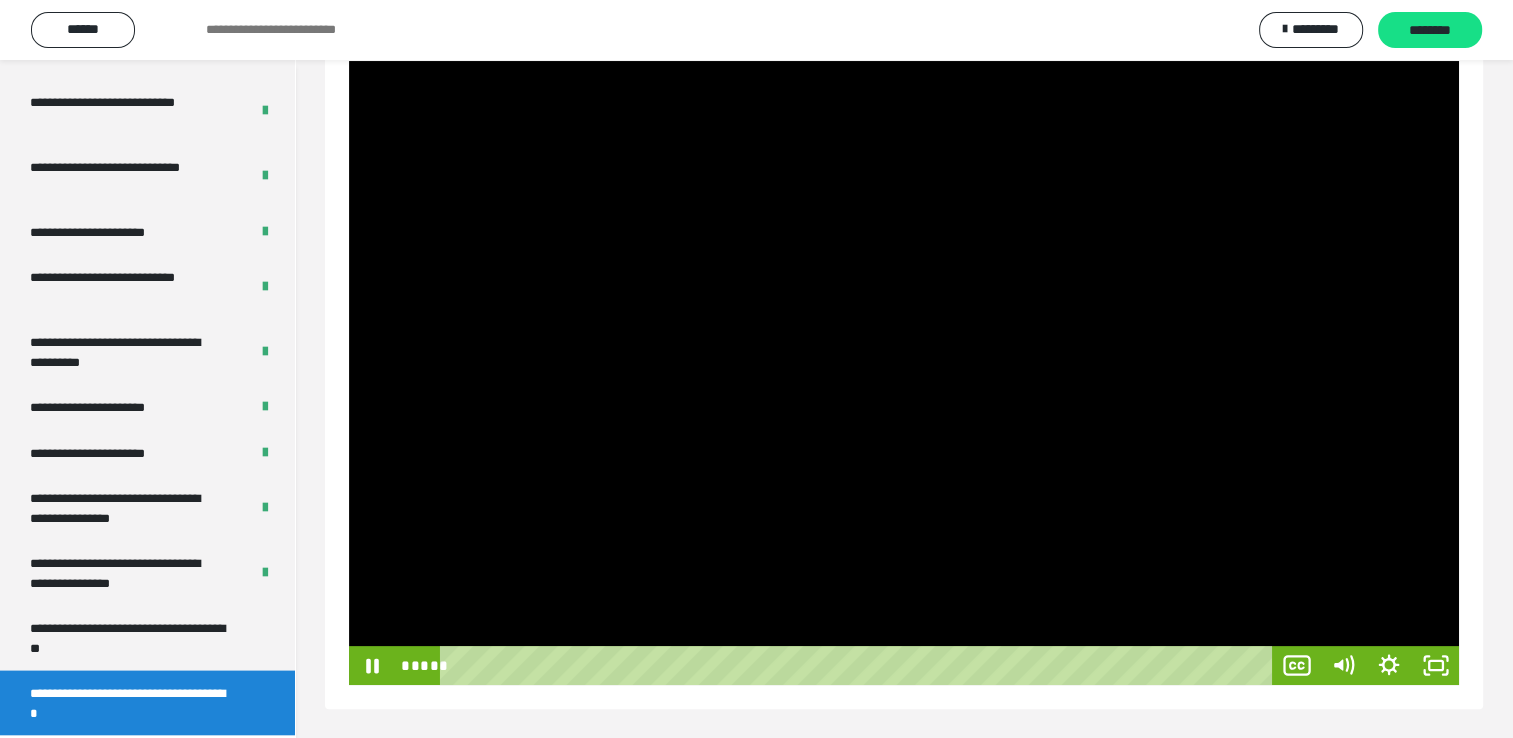 click at bounding box center [904, 373] 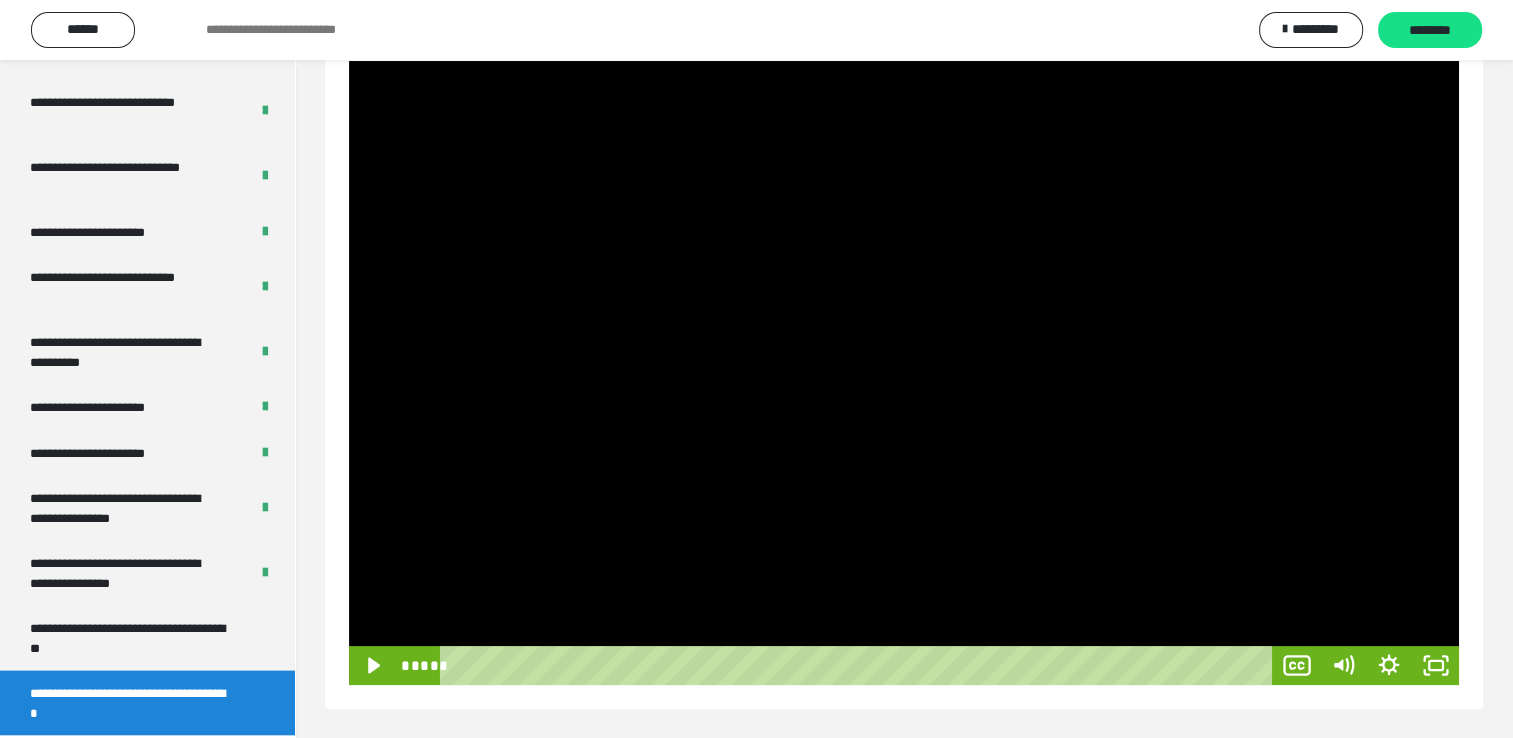 click at bounding box center (904, 373) 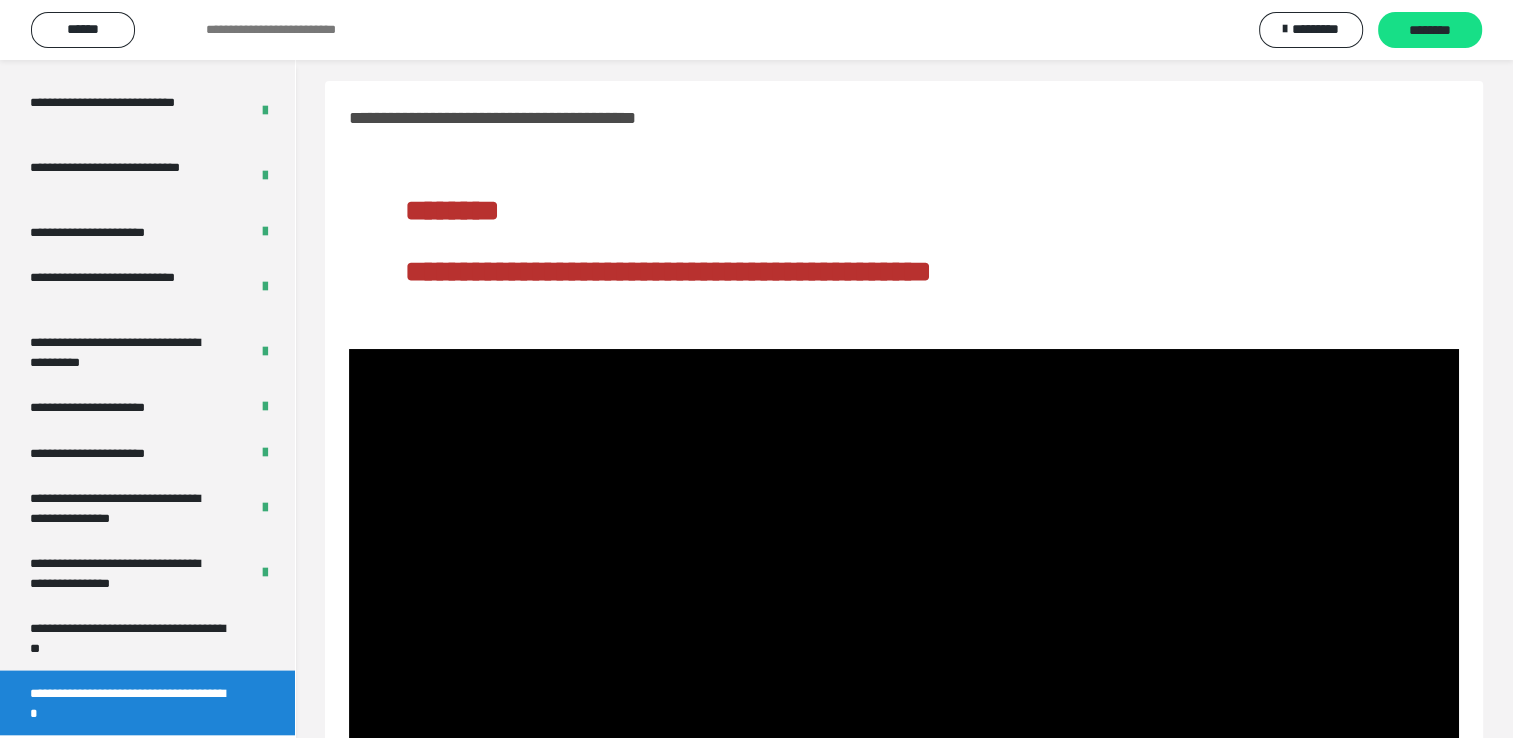 scroll, scrollTop: 0, scrollLeft: 0, axis: both 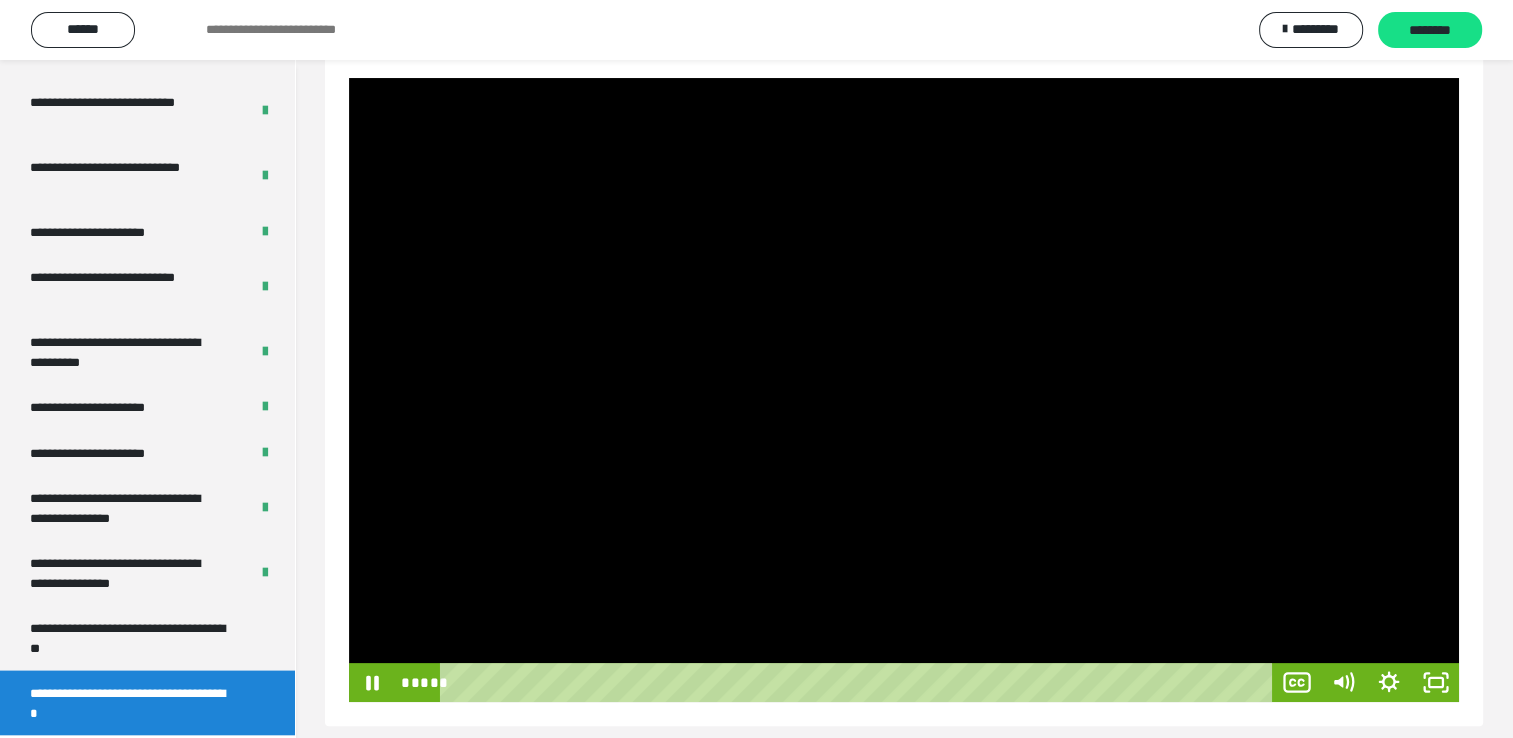 click at bounding box center [904, 390] 